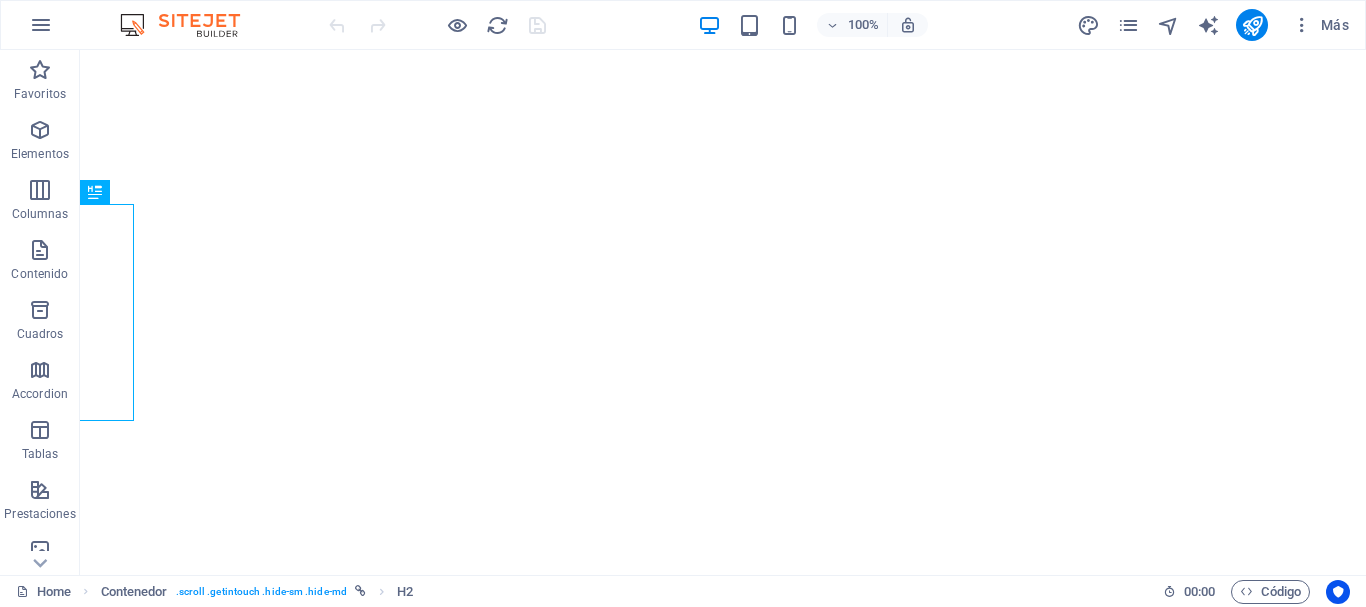 scroll, scrollTop: 0, scrollLeft: 0, axis: both 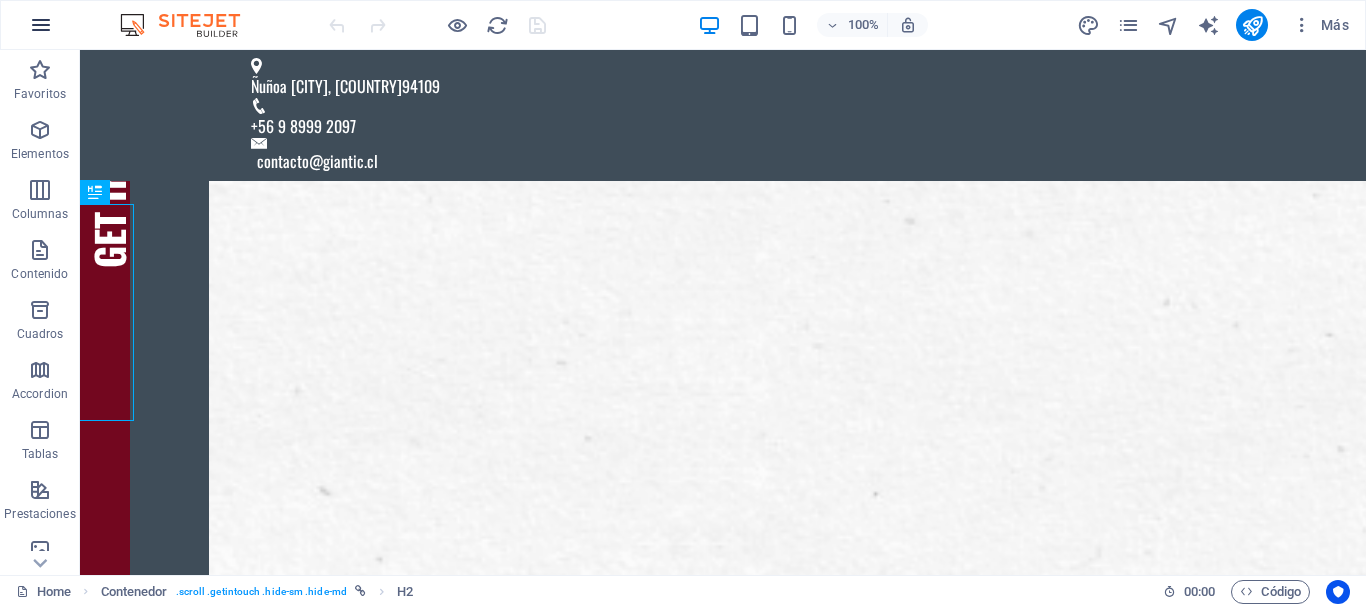 click at bounding box center [41, 25] 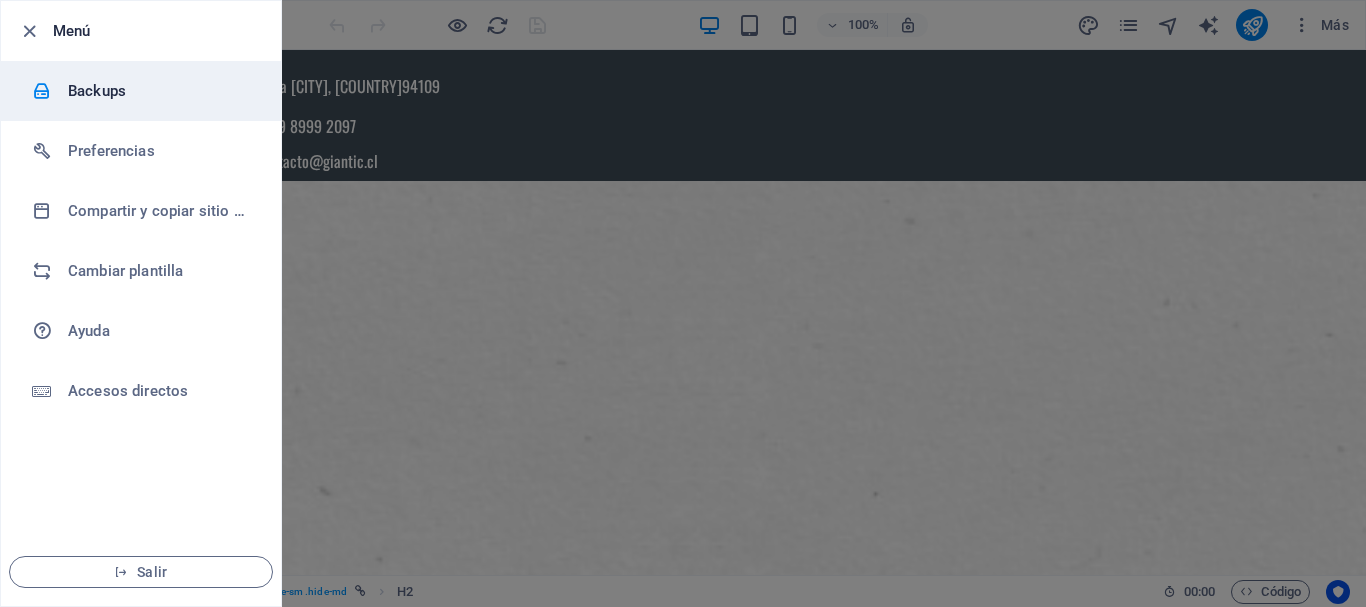 click on "Backups" at bounding box center (160, 91) 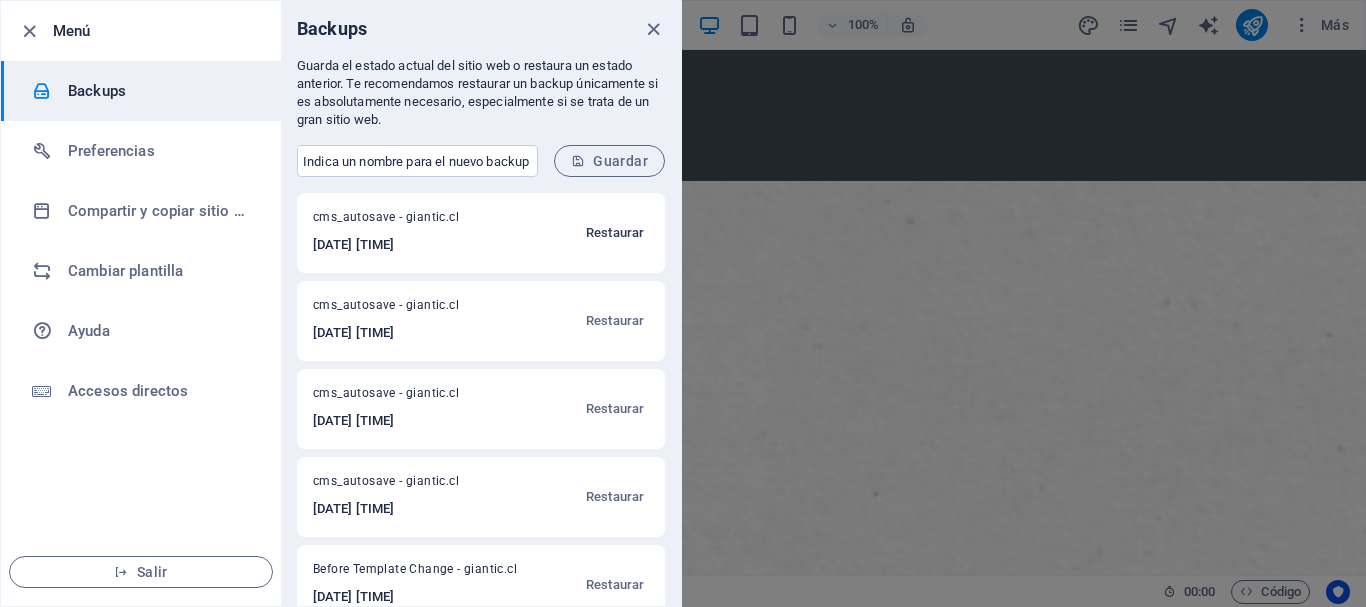 click on "Restaurar" at bounding box center [615, 233] 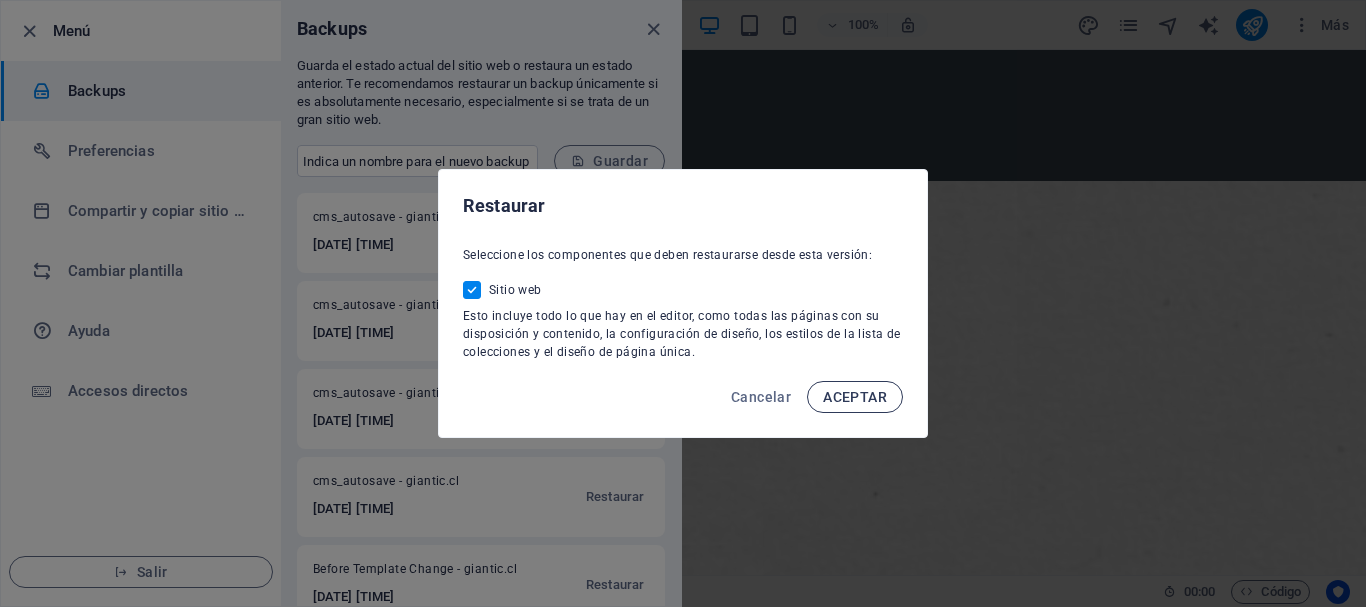 click on "ACEPTAR" at bounding box center [855, 397] 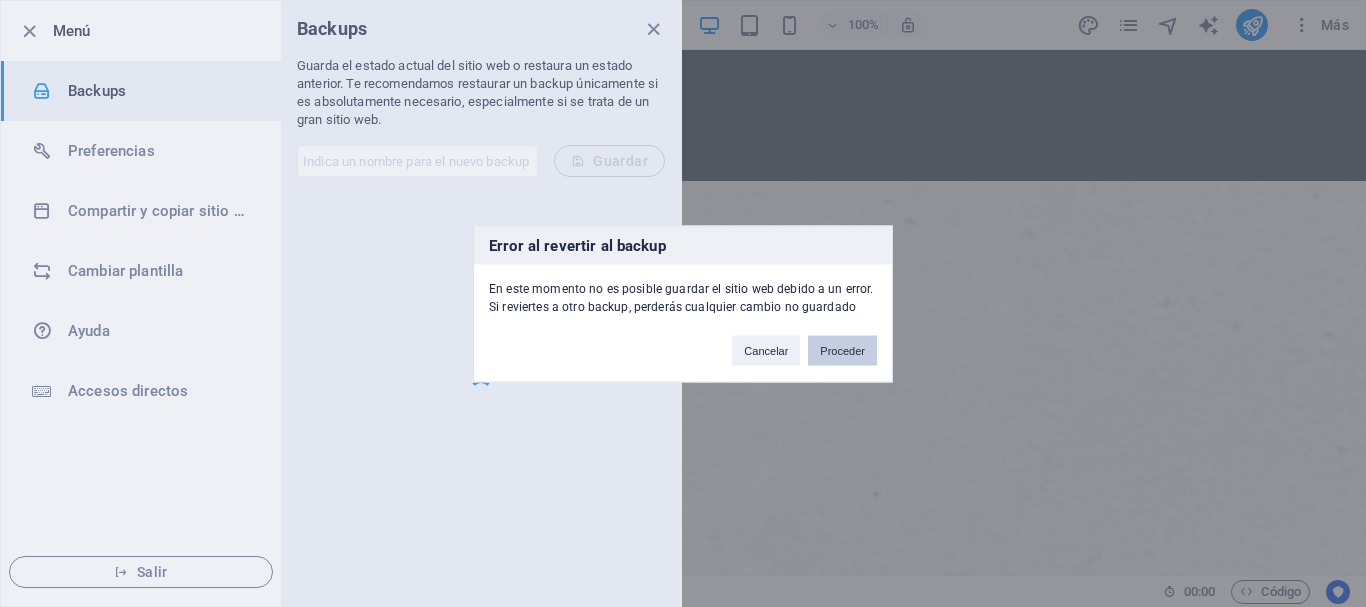 click on "Proceder" at bounding box center [842, 350] 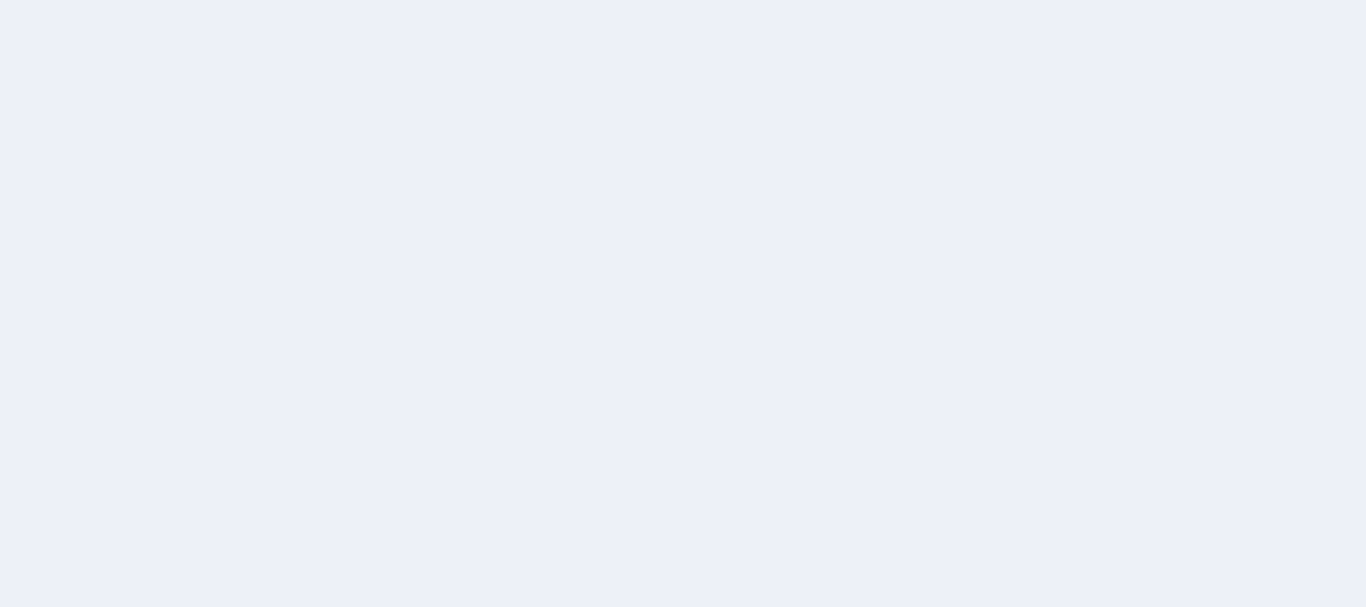 scroll, scrollTop: 0, scrollLeft: 0, axis: both 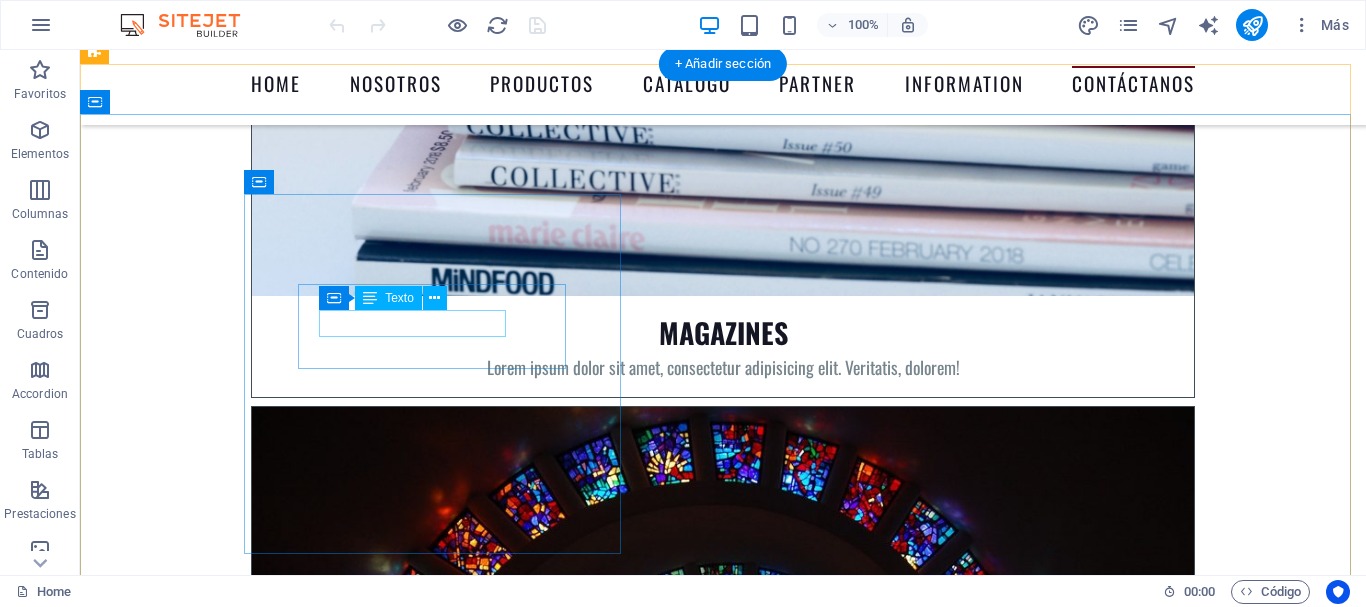 click on "[CITY] ,  [CITY], [COUNTRY]   [POSTAL_CODE]" at bounding box center [723, 8841] 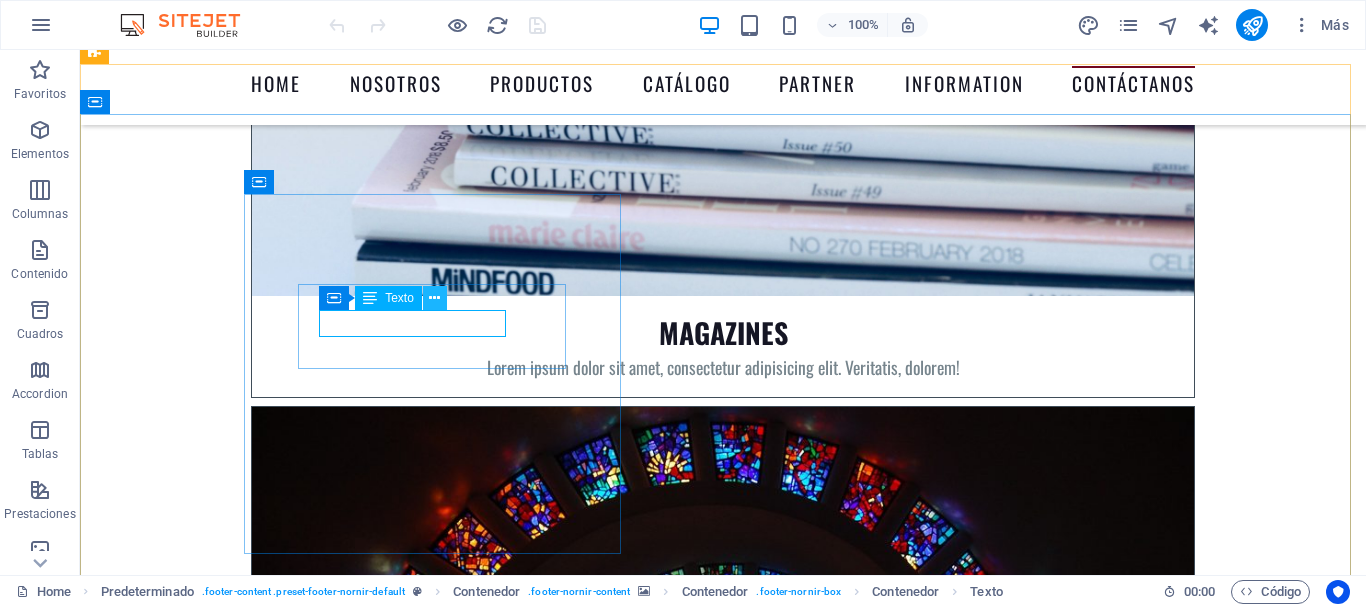click at bounding box center [434, 298] 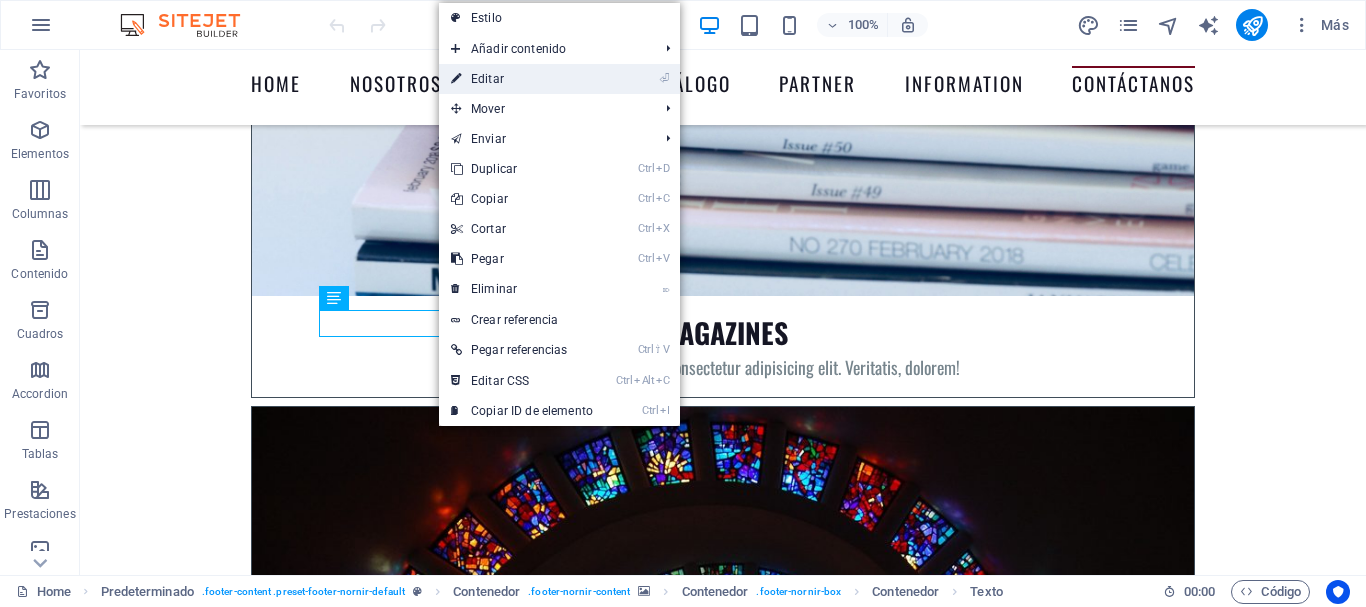 click on "⏎  Editar" at bounding box center [522, 79] 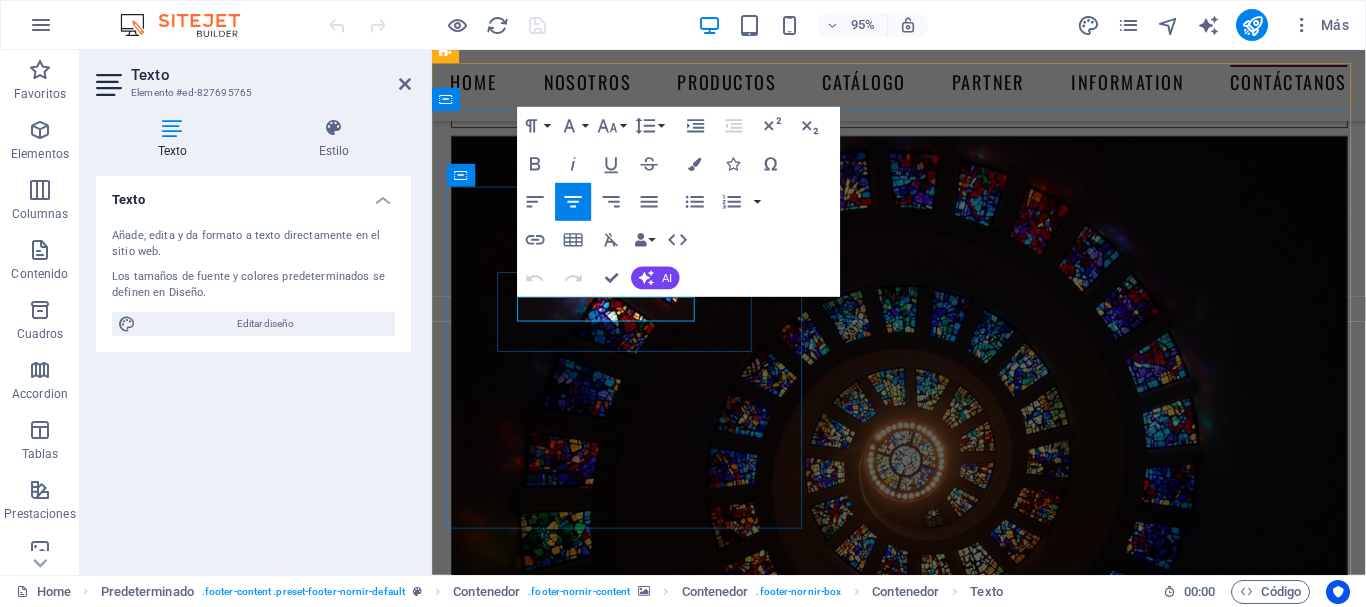 click on "94109" at bounding box center (1005, 8575) 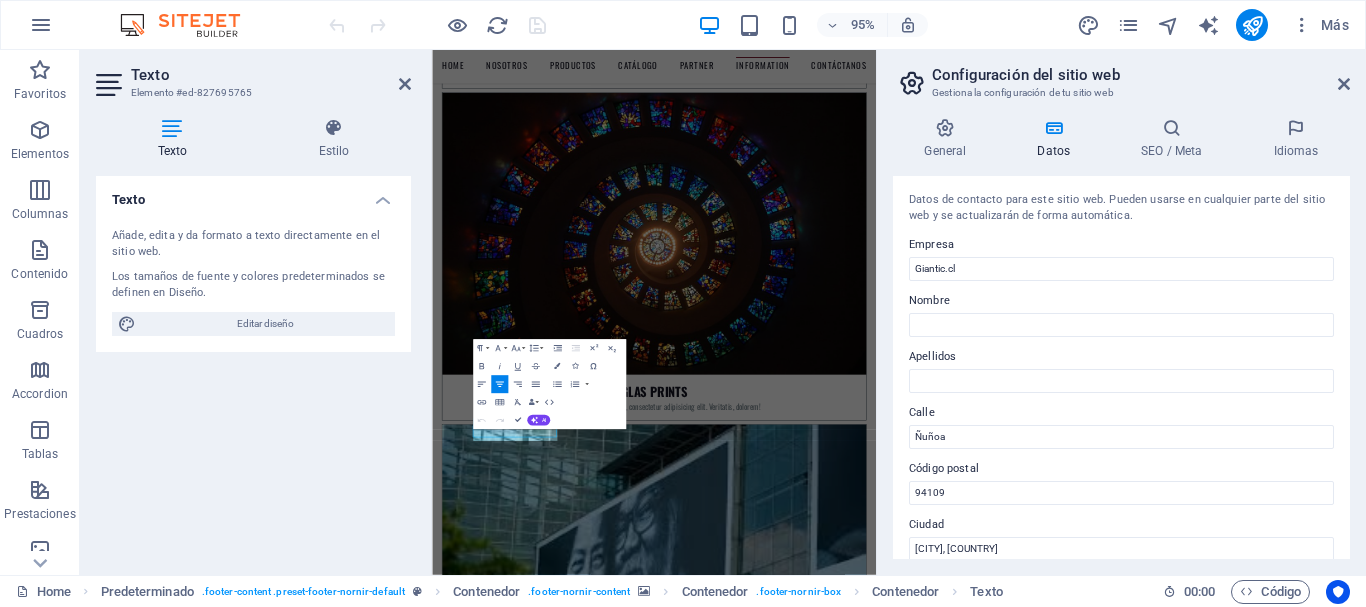 scroll, scrollTop: 8641, scrollLeft: 0, axis: vertical 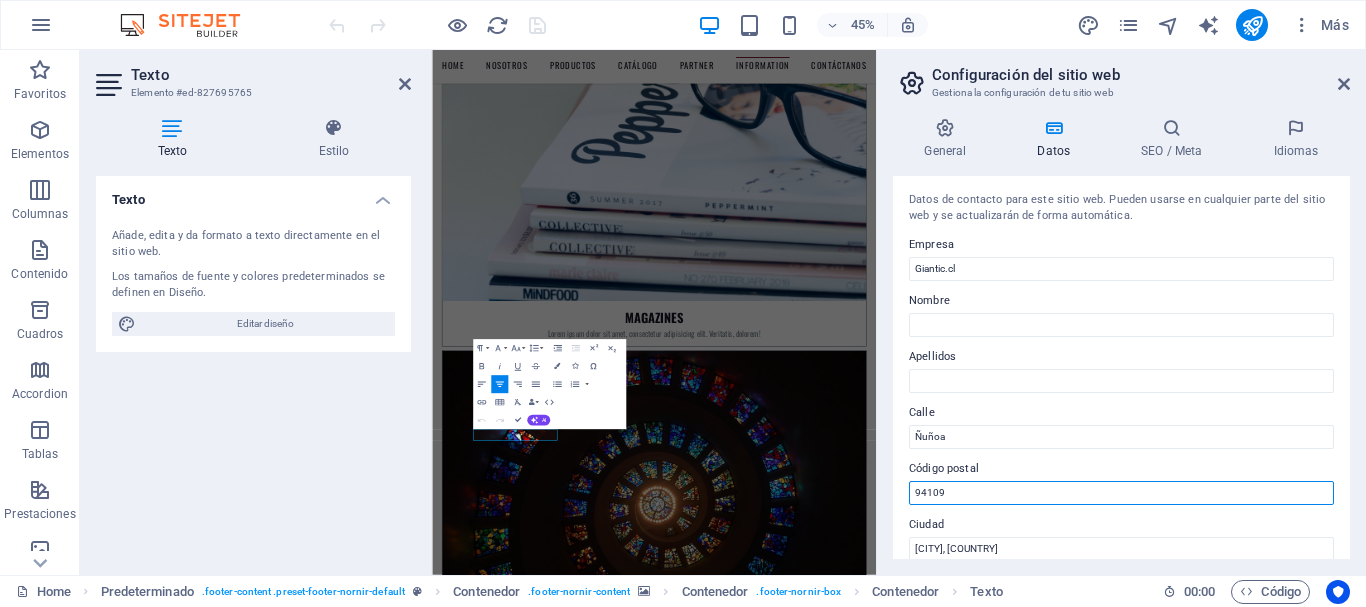 click on "94109" at bounding box center (1121, 493) 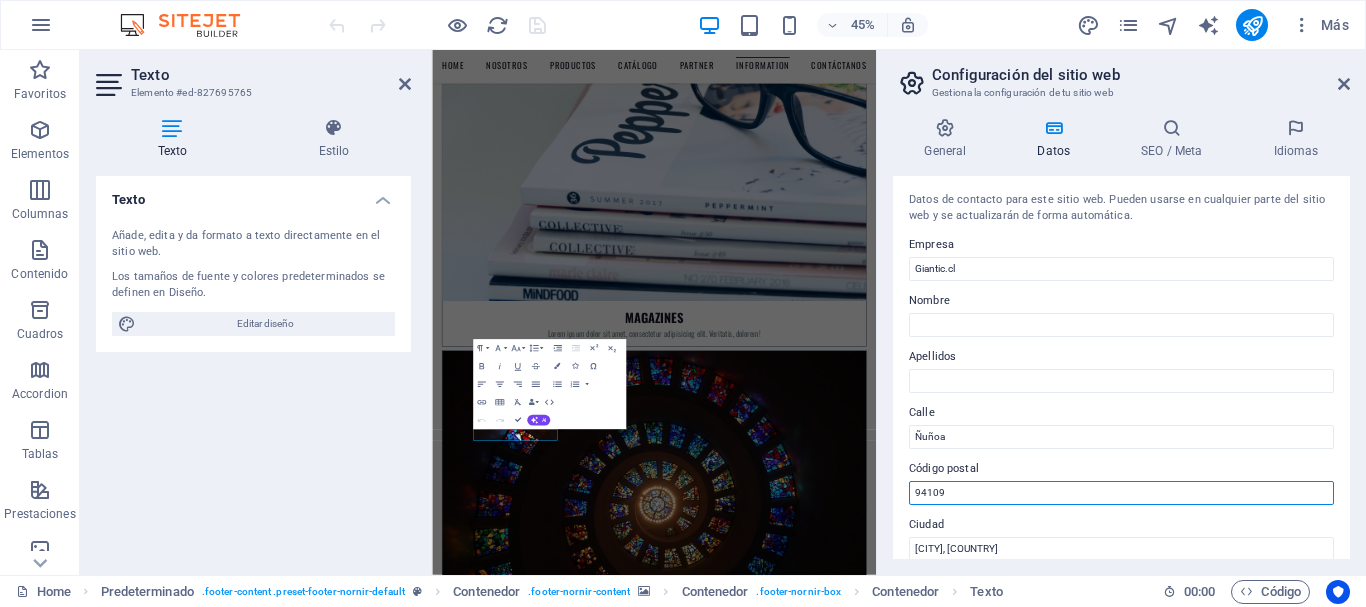 click on "94109" at bounding box center (1121, 493) 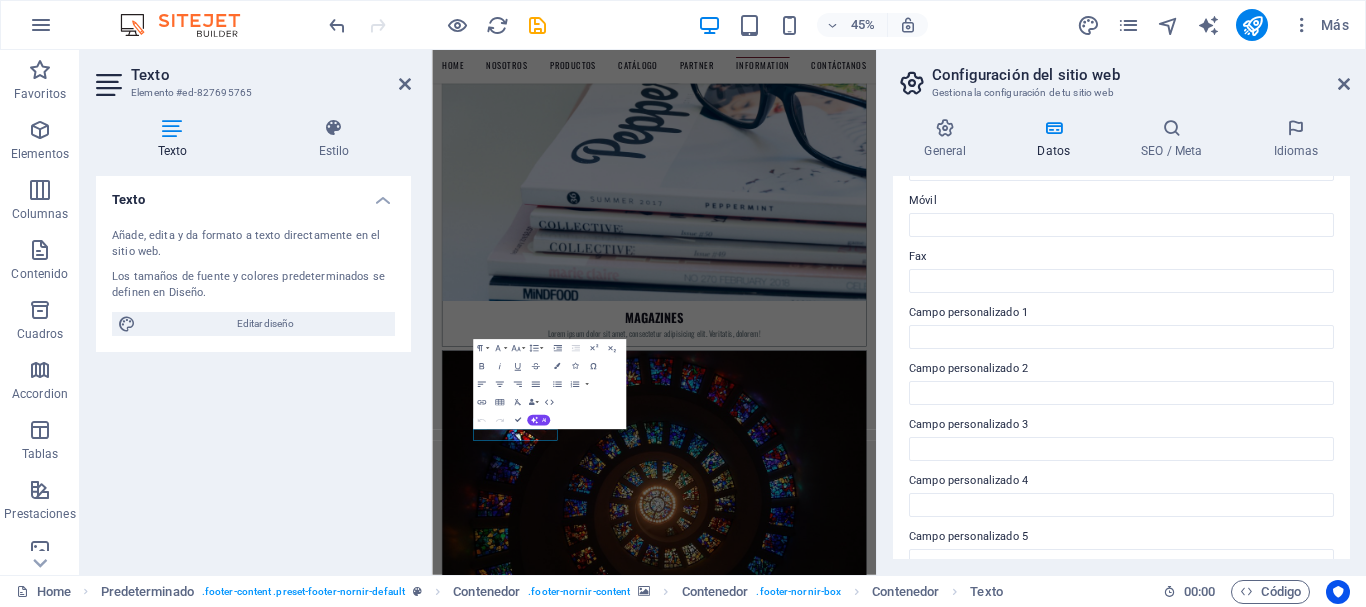scroll, scrollTop: 578, scrollLeft: 0, axis: vertical 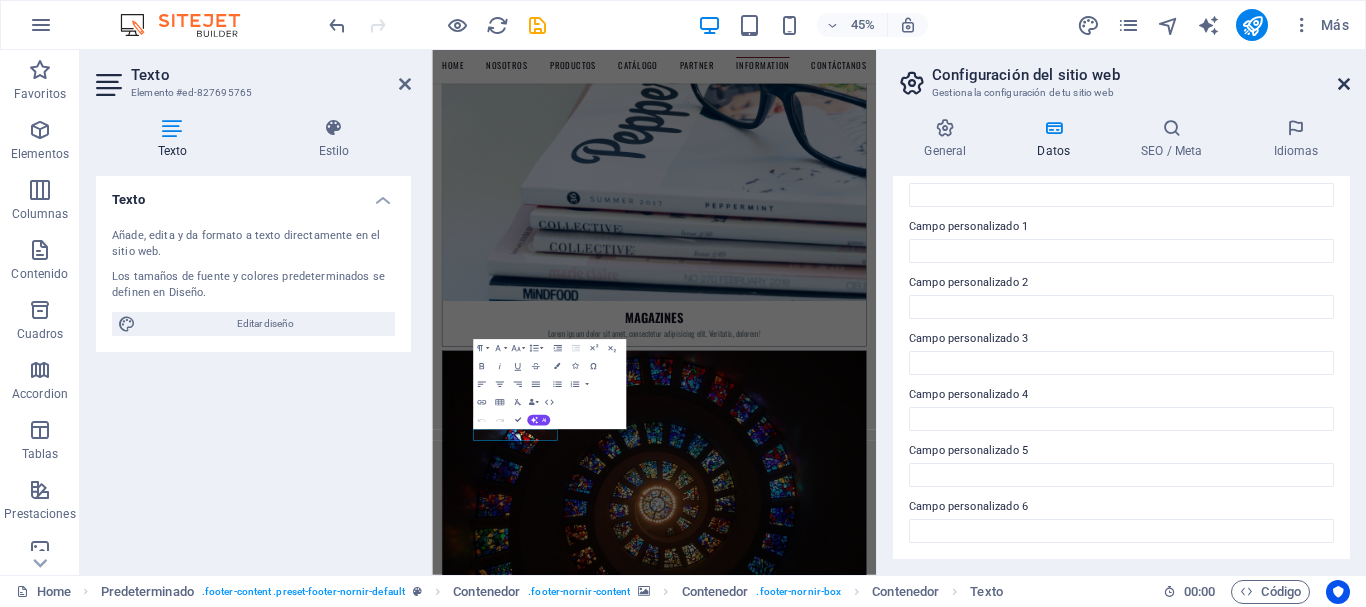 type 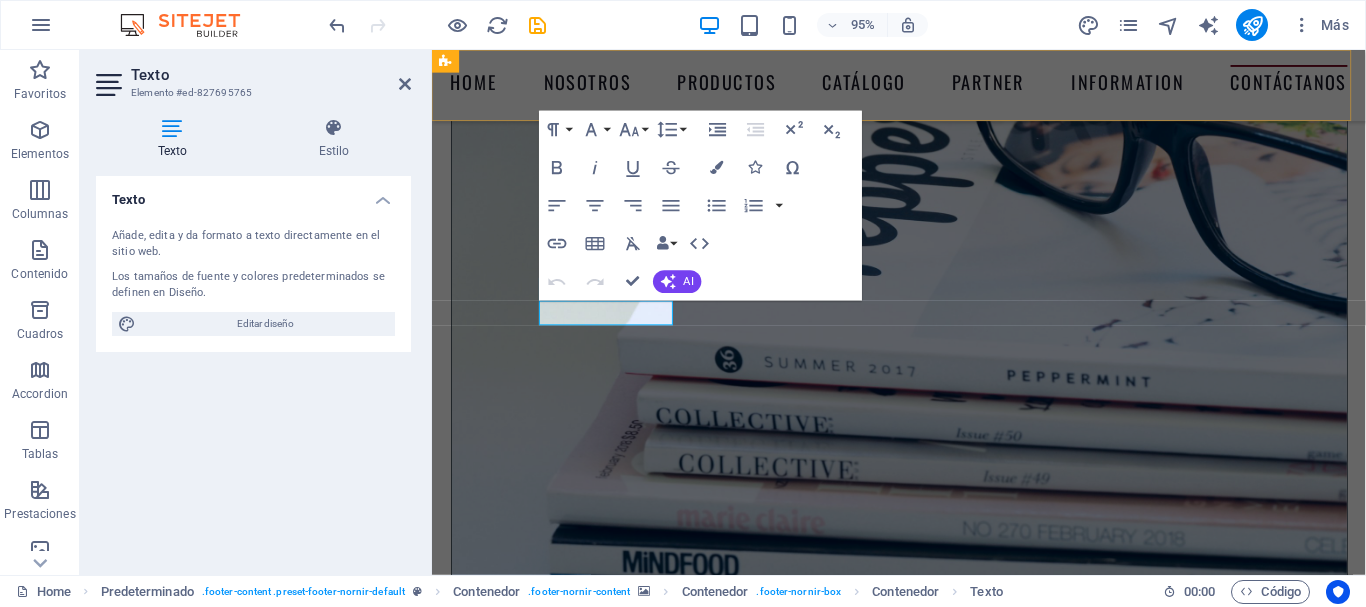 scroll, scrollTop: 9212, scrollLeft: 0, axis: vertical 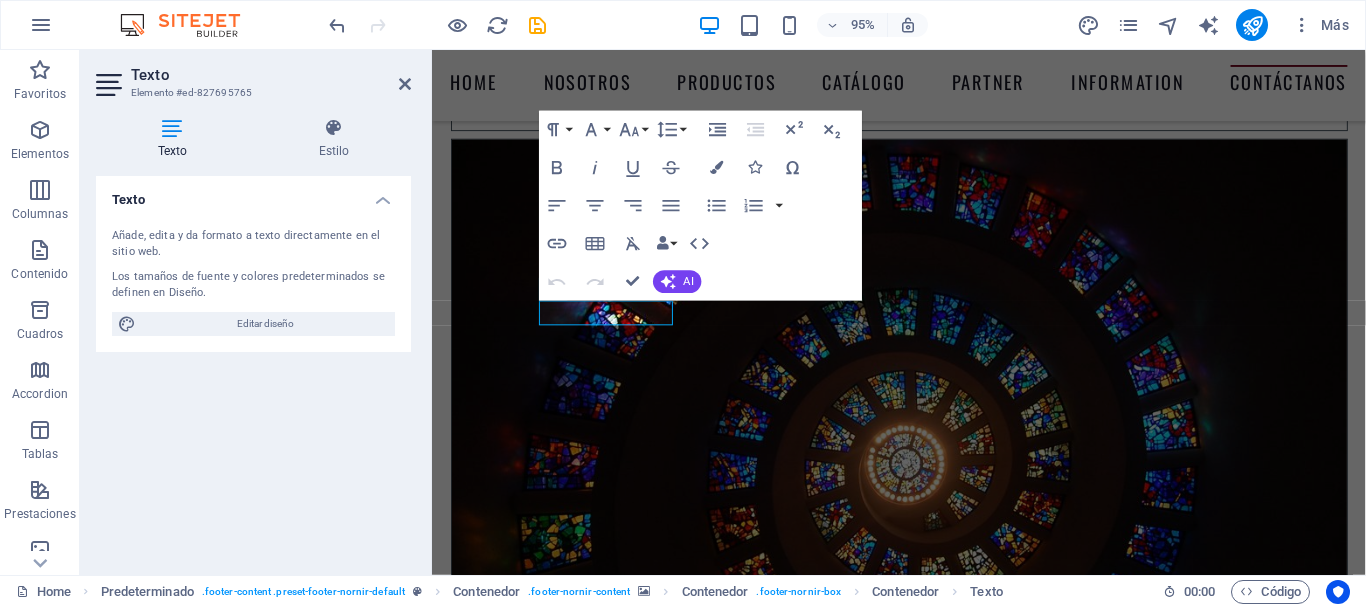 click at bounding box center (923, 8084) 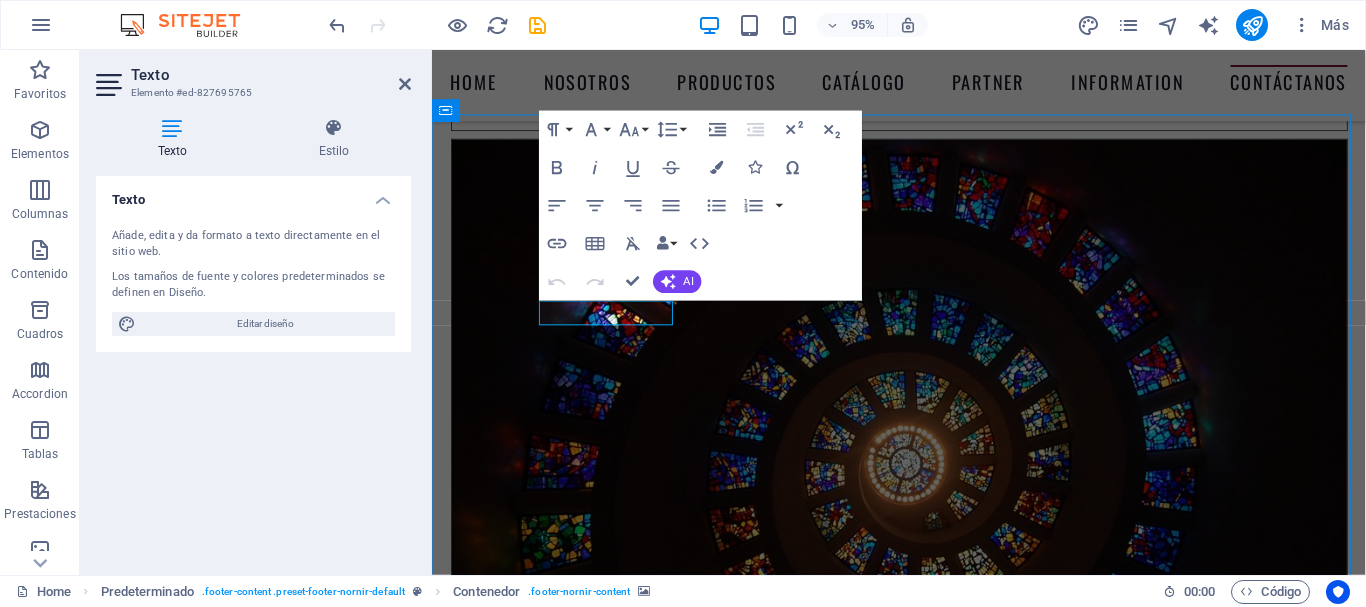 scroll, scrollTop: 8954, scrollLeft: 0, axis: vertical 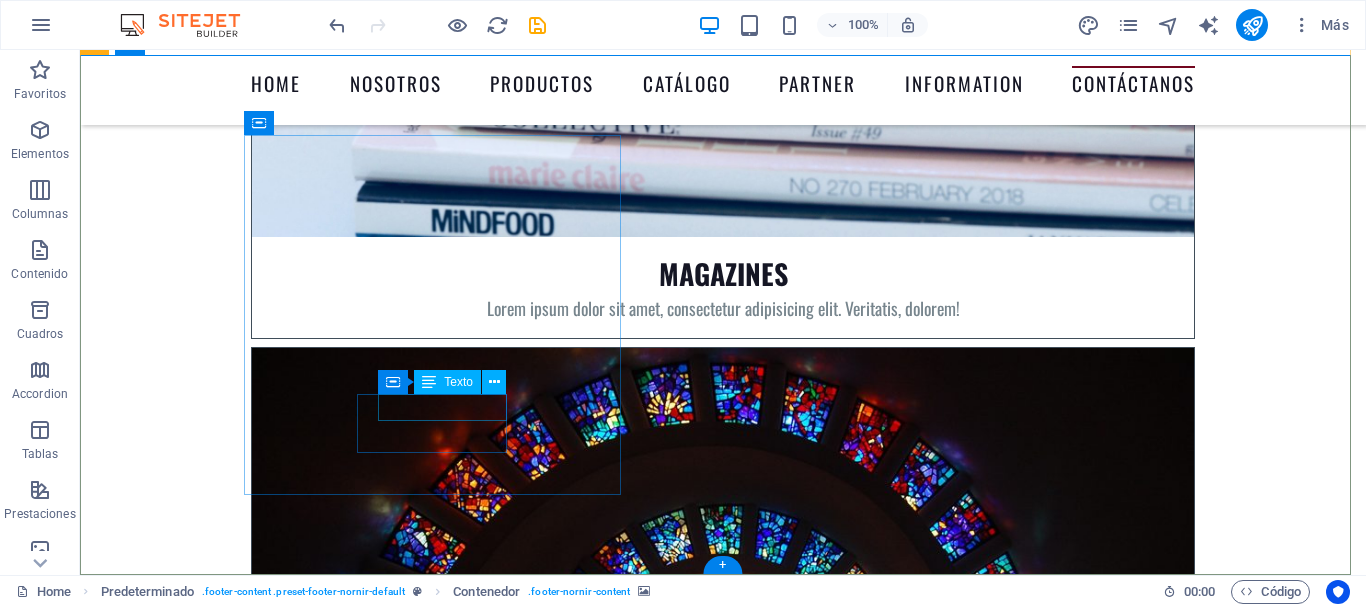 click on "contacto@giantic.cl" at bounding box center (723, 8978) 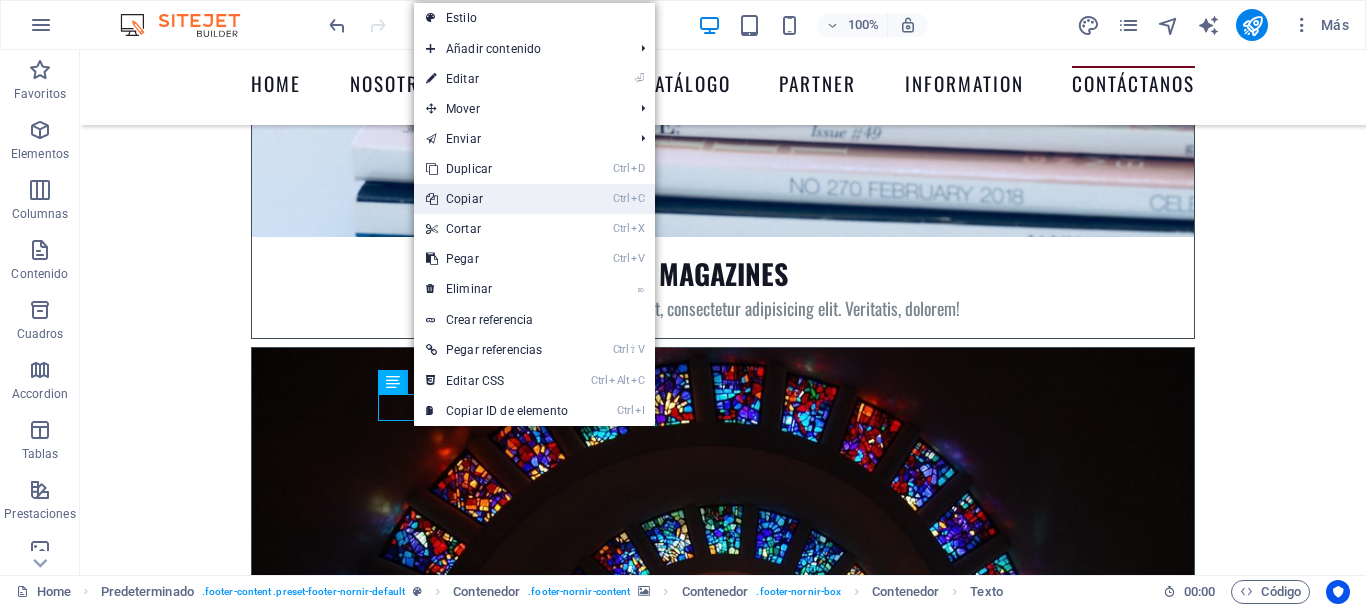 click on "Ctrl C  Copiar" at bounding box center (497, 199) 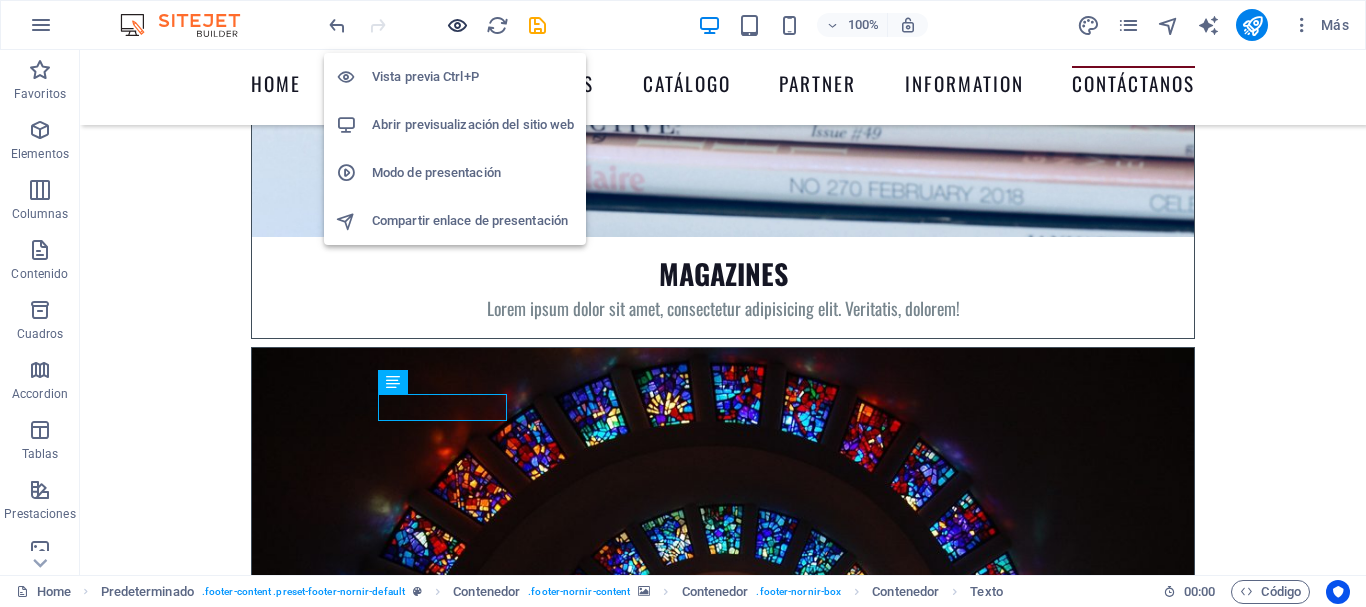 click at bounding box center [457, 25] 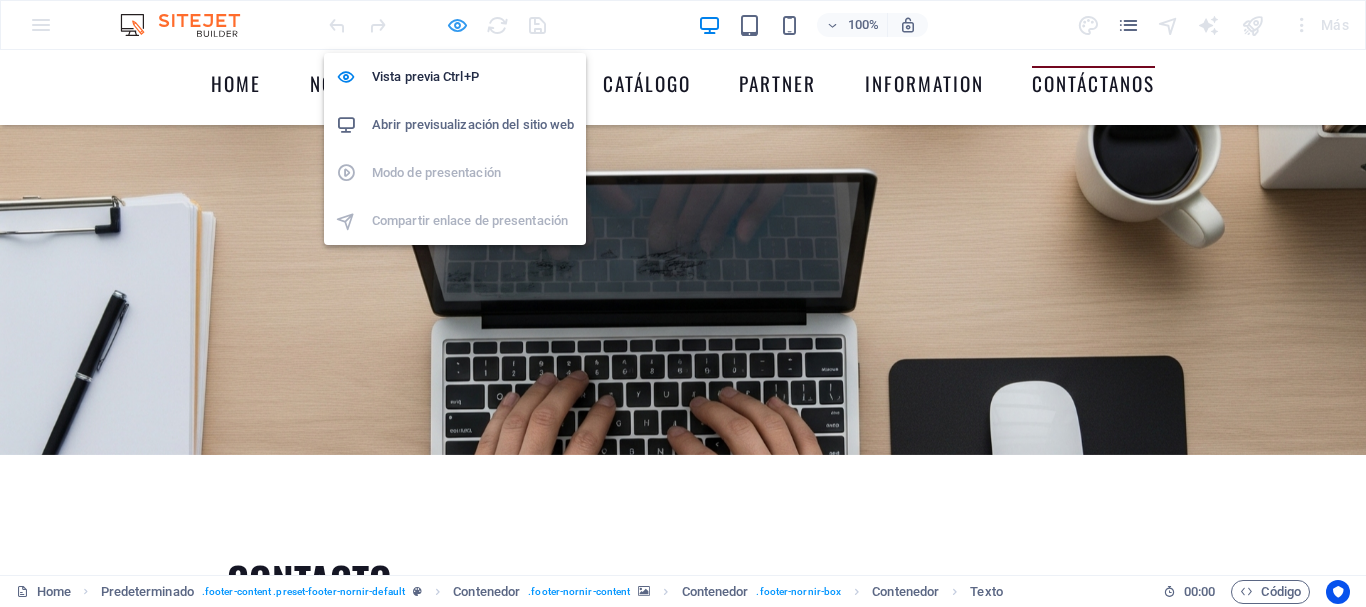 scroll, scrollTop: 6050, scrollLeft: 0, axis: vertical 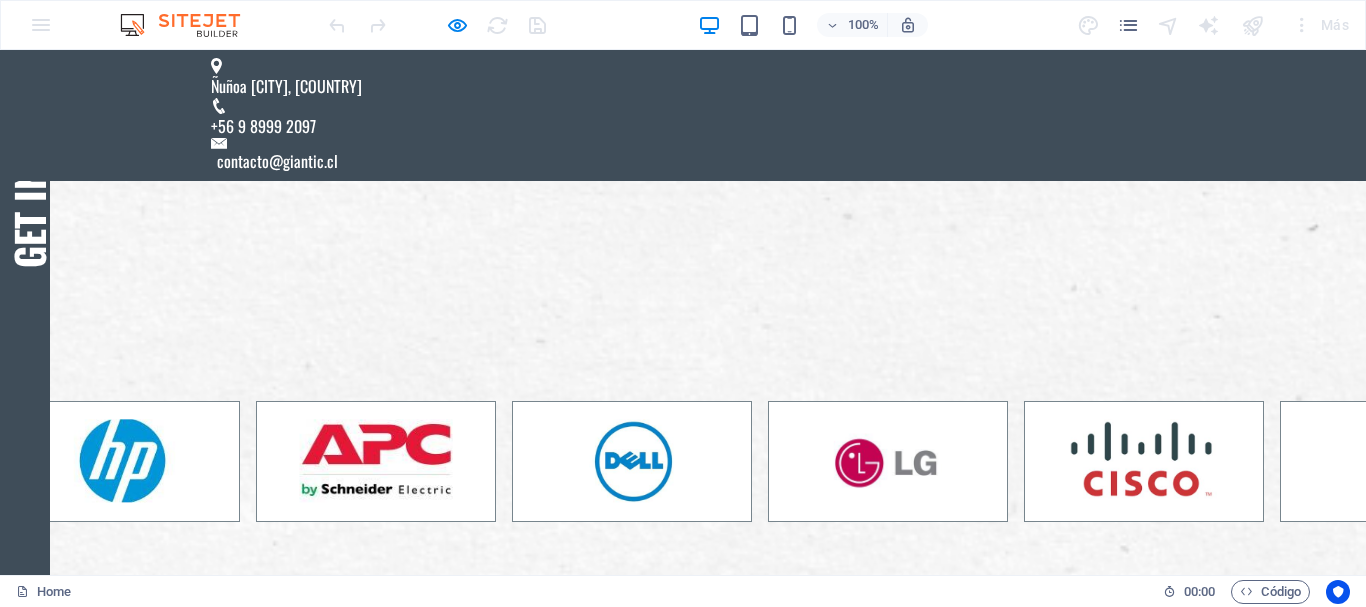 click on "Get in Touch" at bounding box center [29, 159] 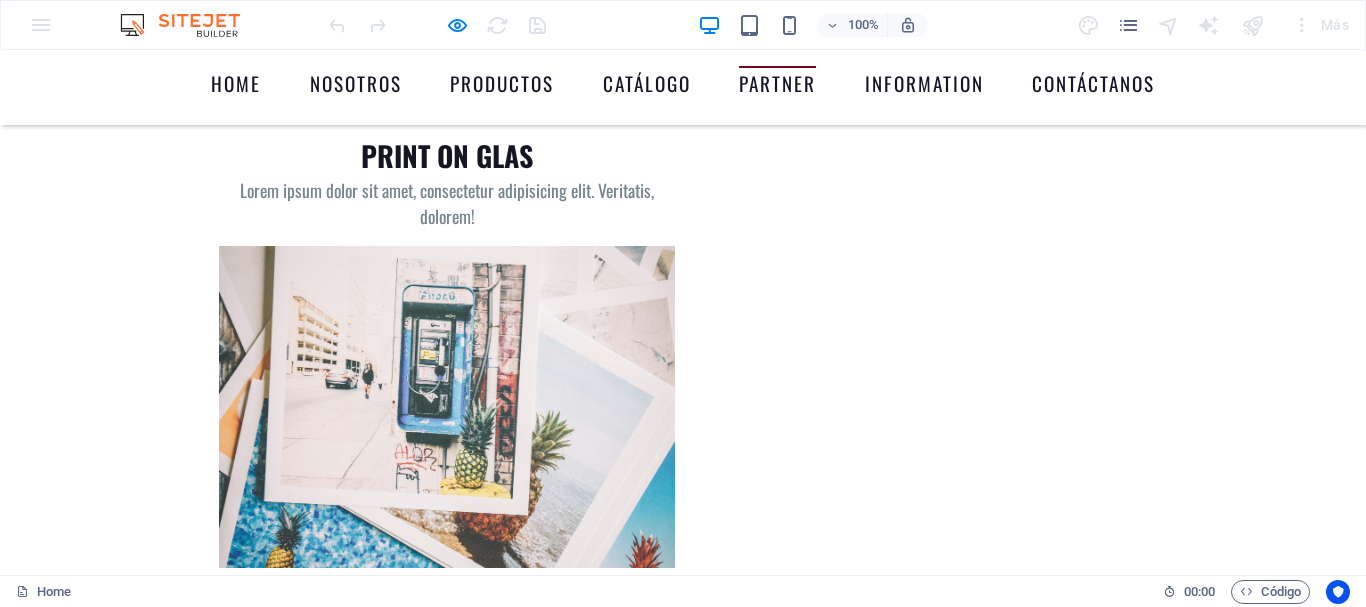 scroll, scrollTop: 5318, scrollLeft: 0, axis: vertical 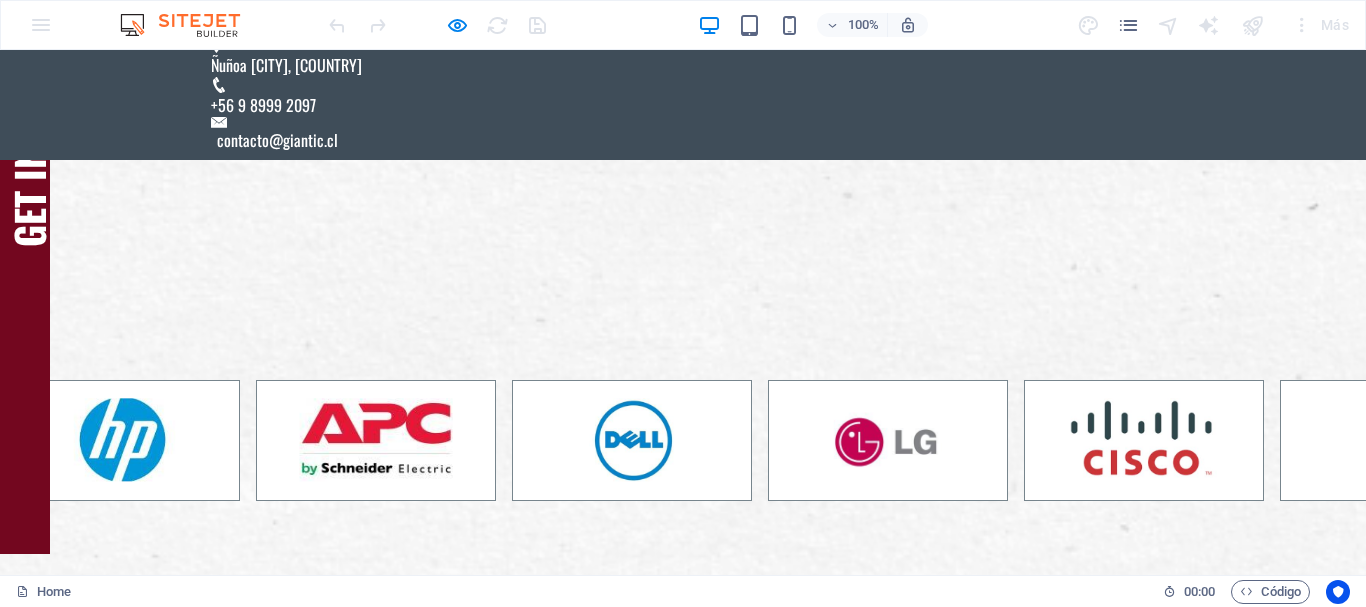 click on "Productos" at bounding box center [502, 1250] 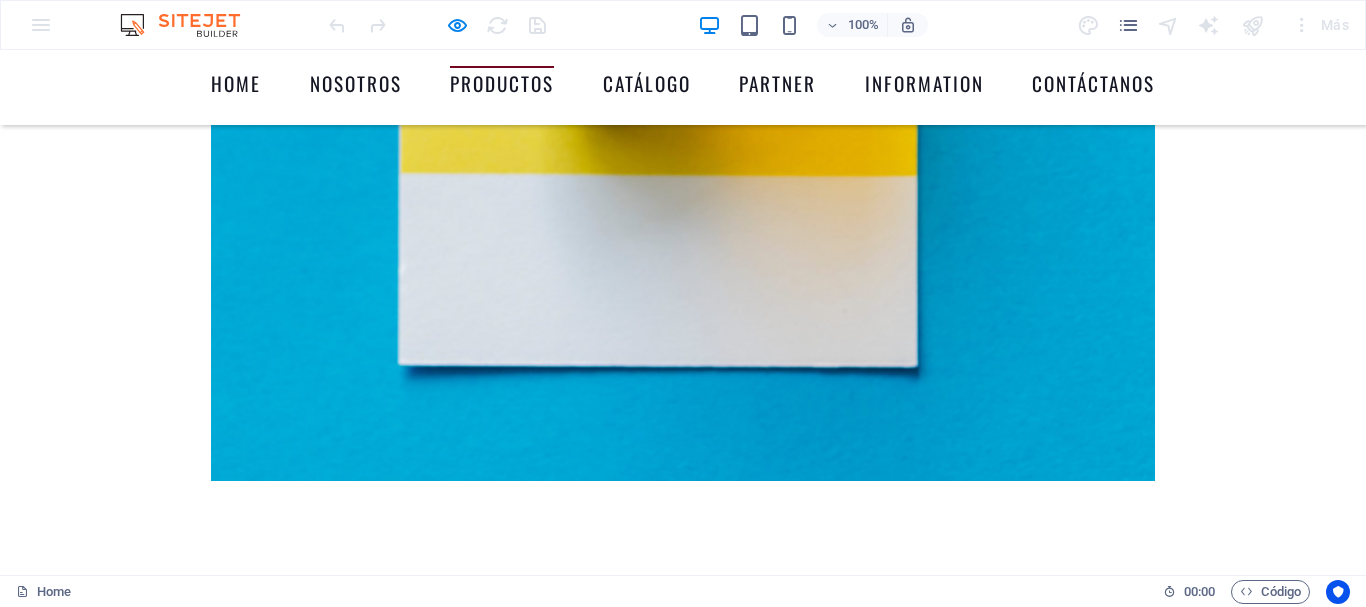 scroll, scrollTop: 1839, scrollLeft: 0, axis: vertical 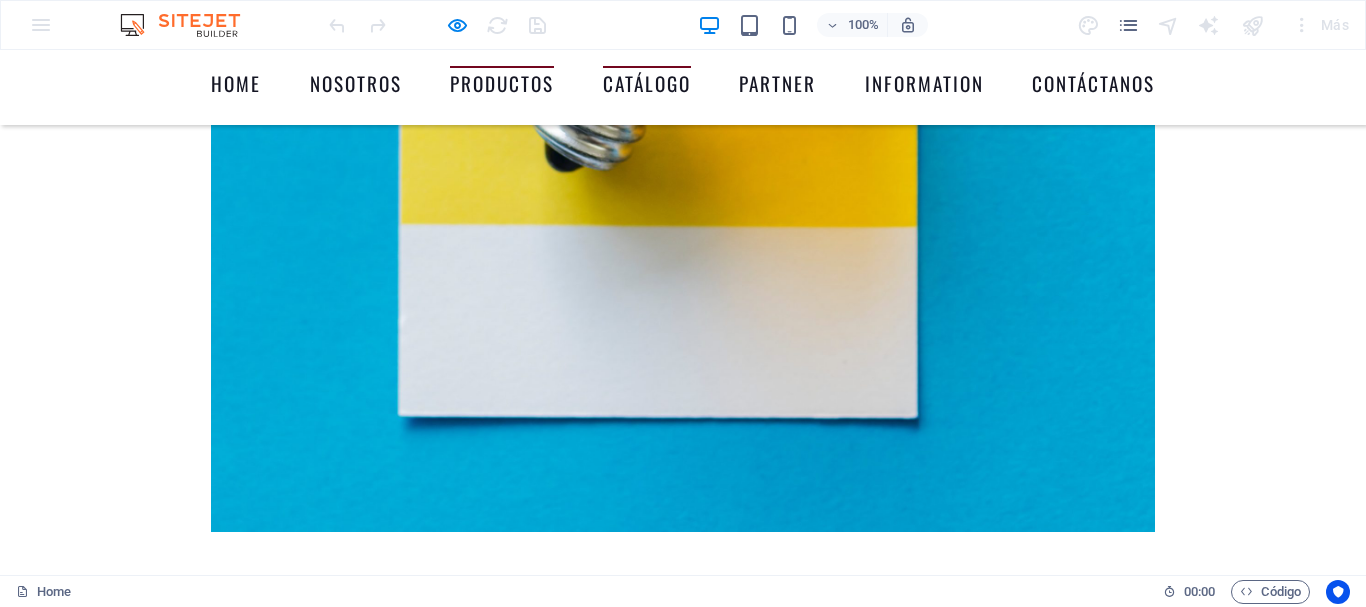 click on "Catálogo" at bounding box center [647, 87] 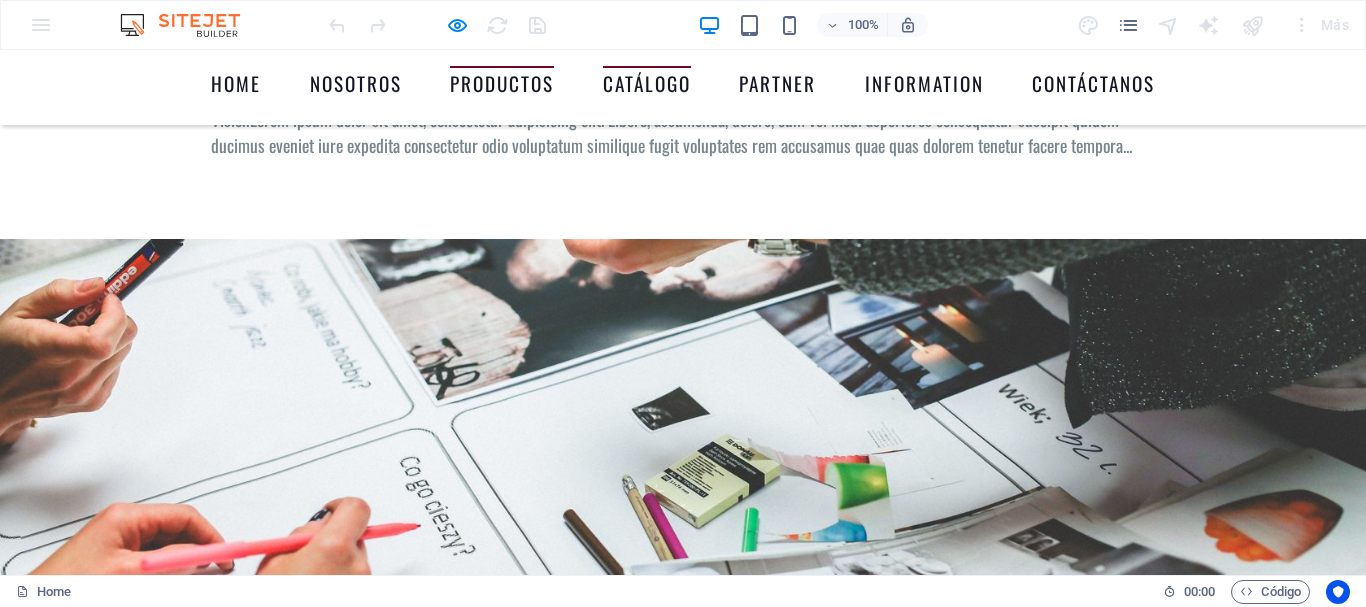 scroll, scrollTop: 3862, scrollLeft: 0, axis: vertical 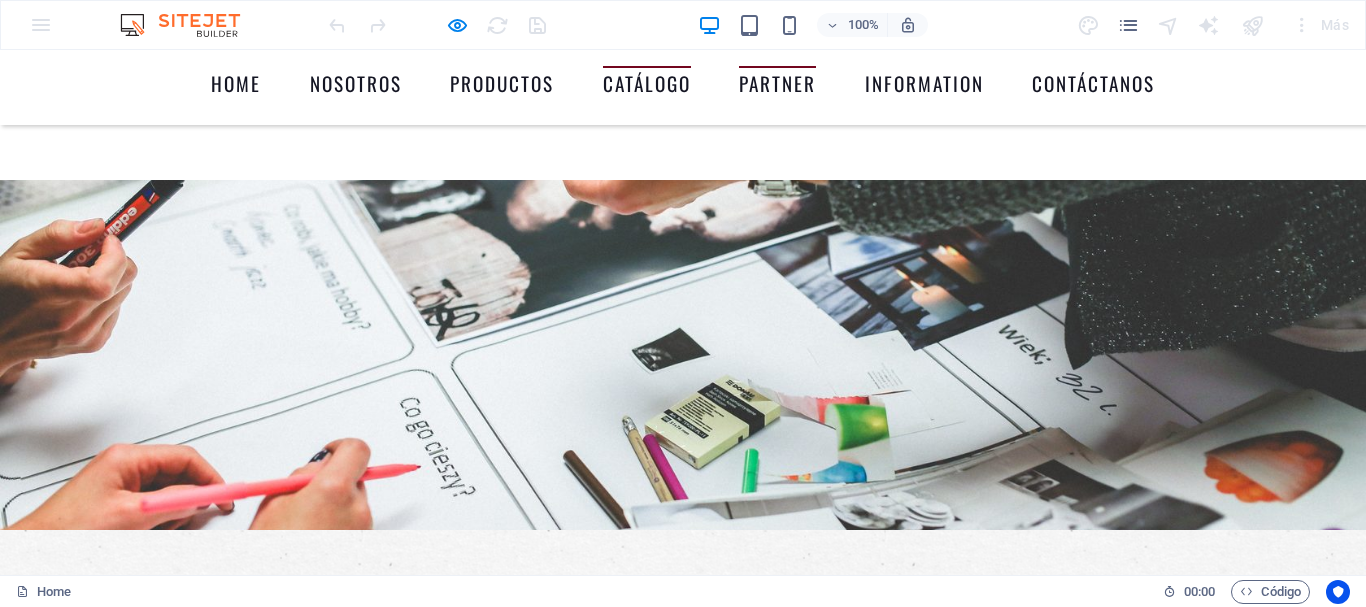 click on "Partner" at bounding box center [777, 87] 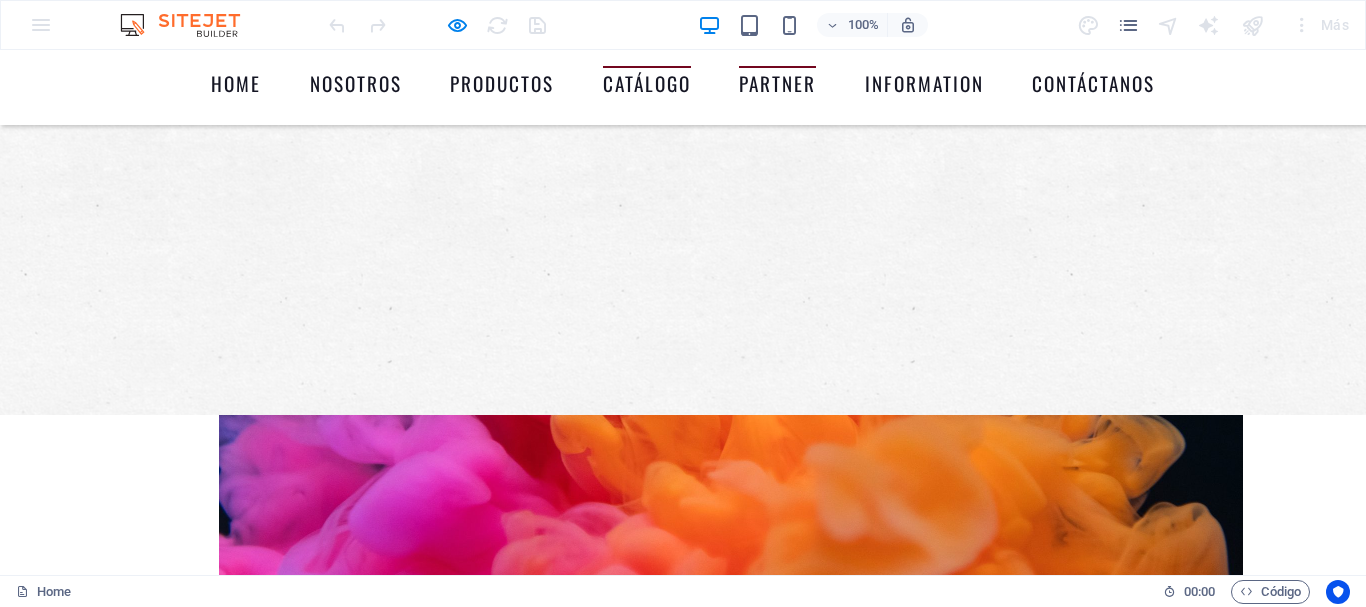 scroll, scrollTop: 4510, scrollLeft: 0, axis: vertical 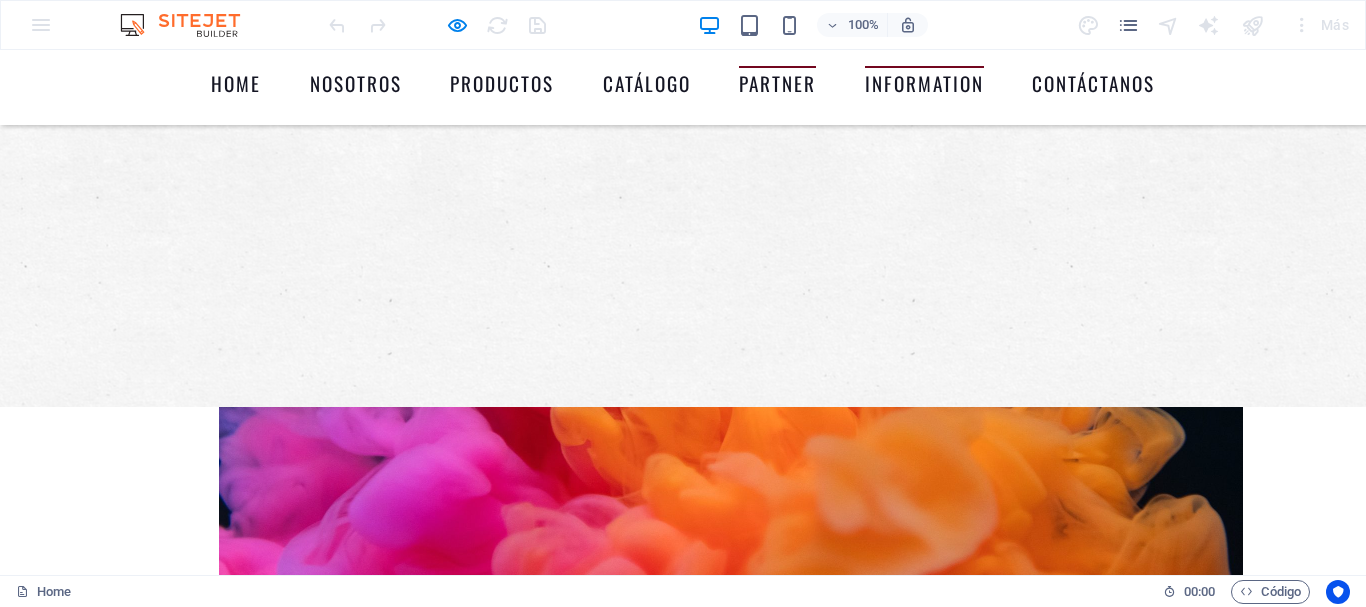 click on "Information" at bounding box center [924, 87] 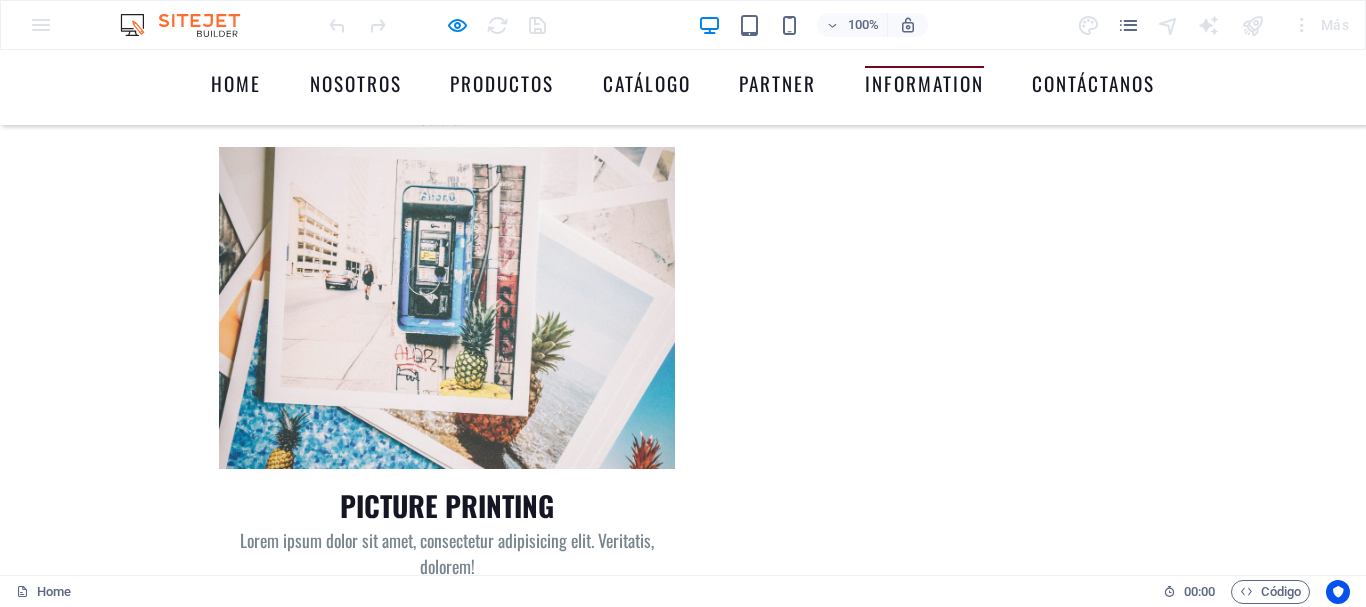 scroll, scrollTop: 5318, scrollLeft: 0, axis: vertical 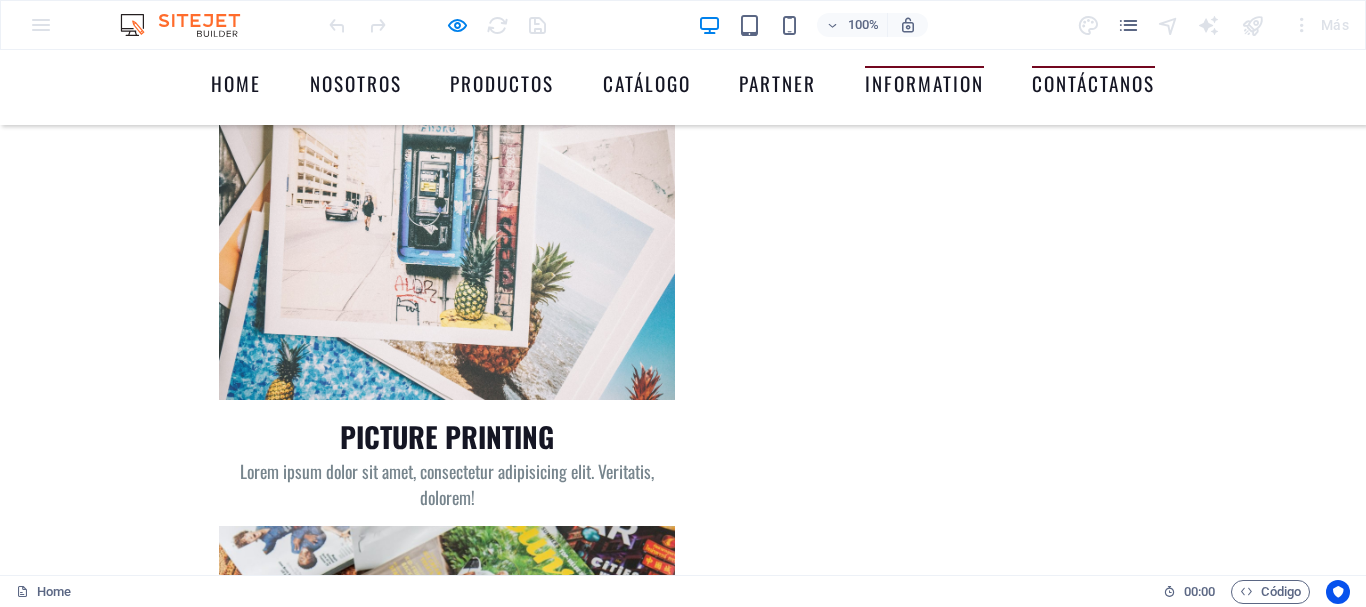 click on "Contáctanos" at bounding box center (1093, 87) 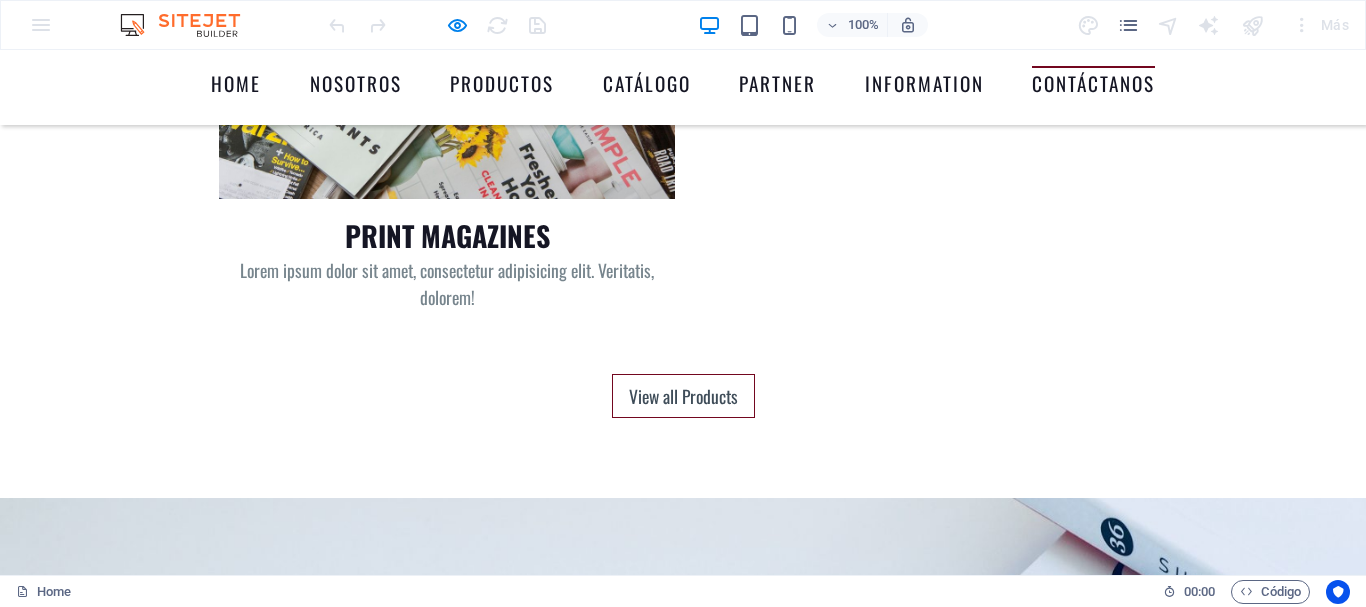 scroll, scrollTop: 5980, scrollLeft: 0, axis: vertical 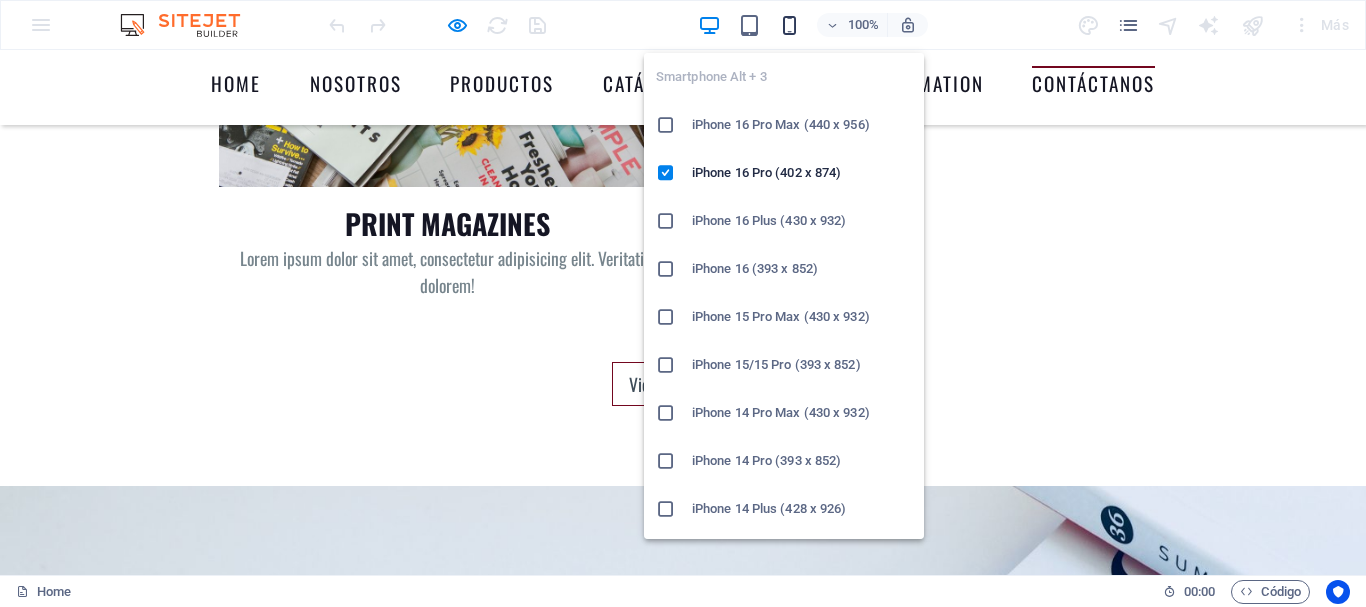 click at bounding box center (789, 25) 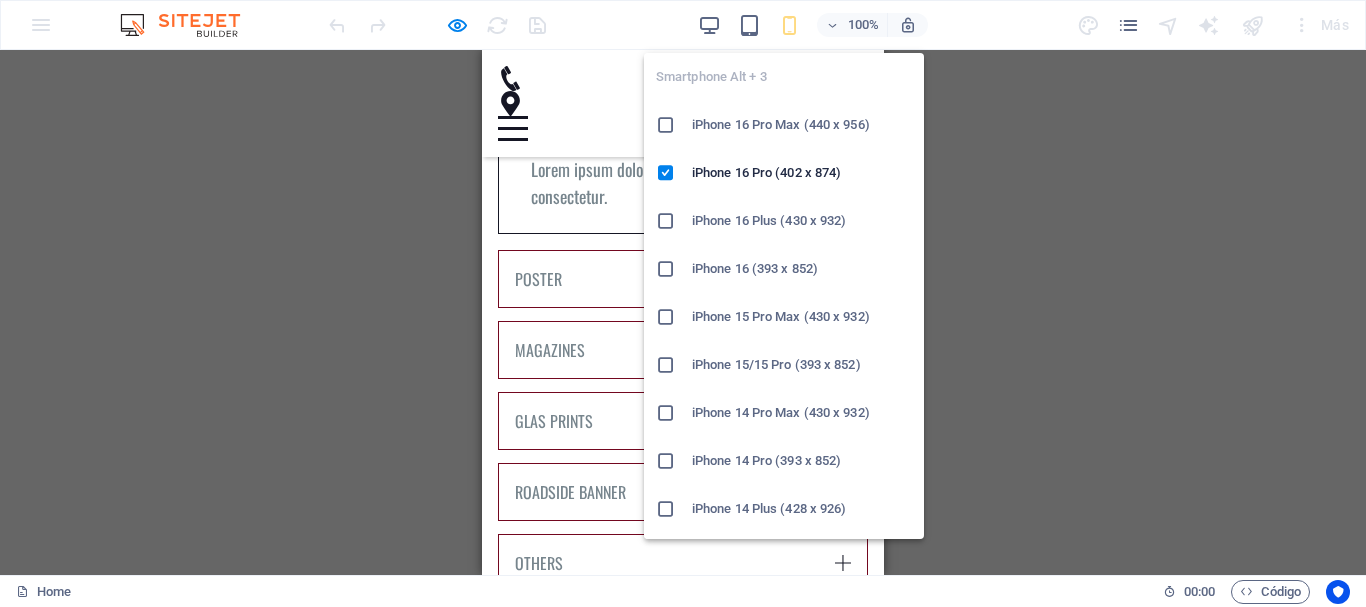 scroll, scrollTop: 6157, scrollLeft: 0, axis: vertical 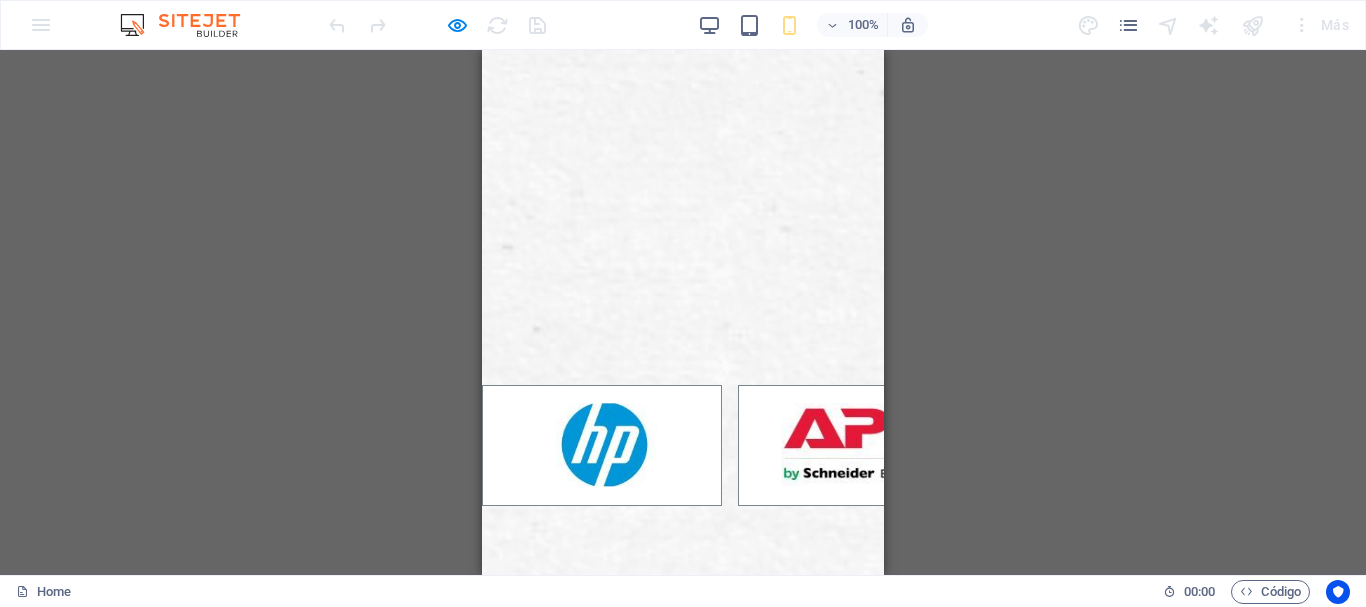 type 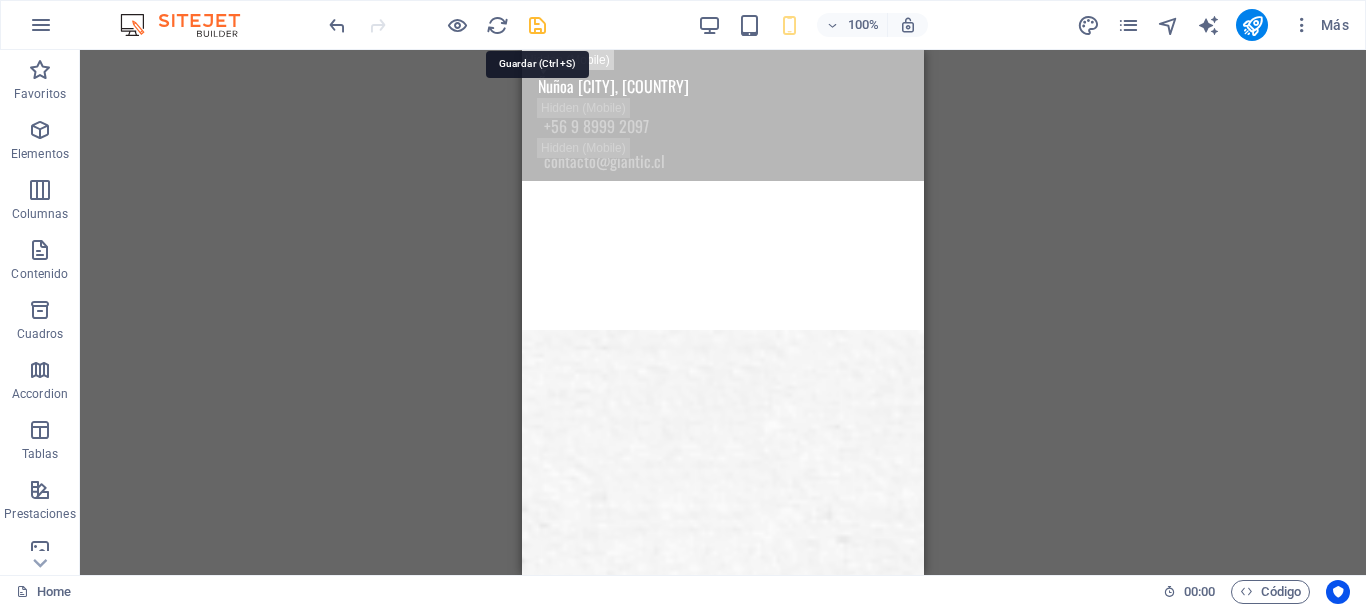 click at bounding box center [537, 25] 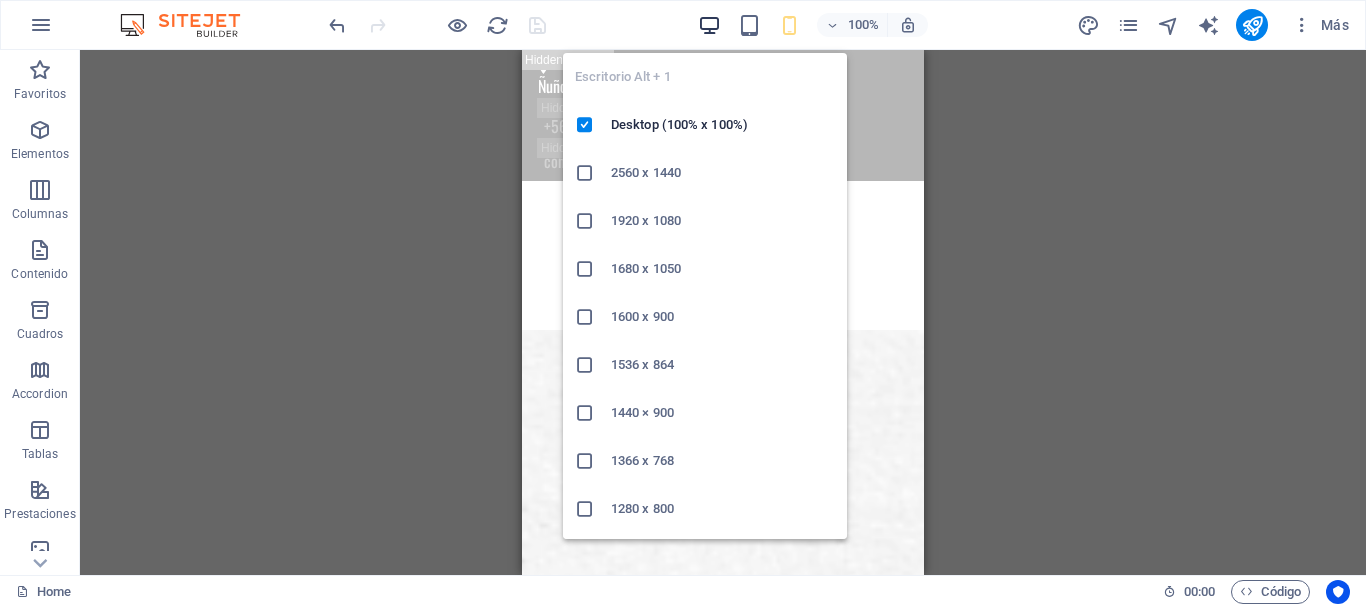 click at bounding box center (709, 25) 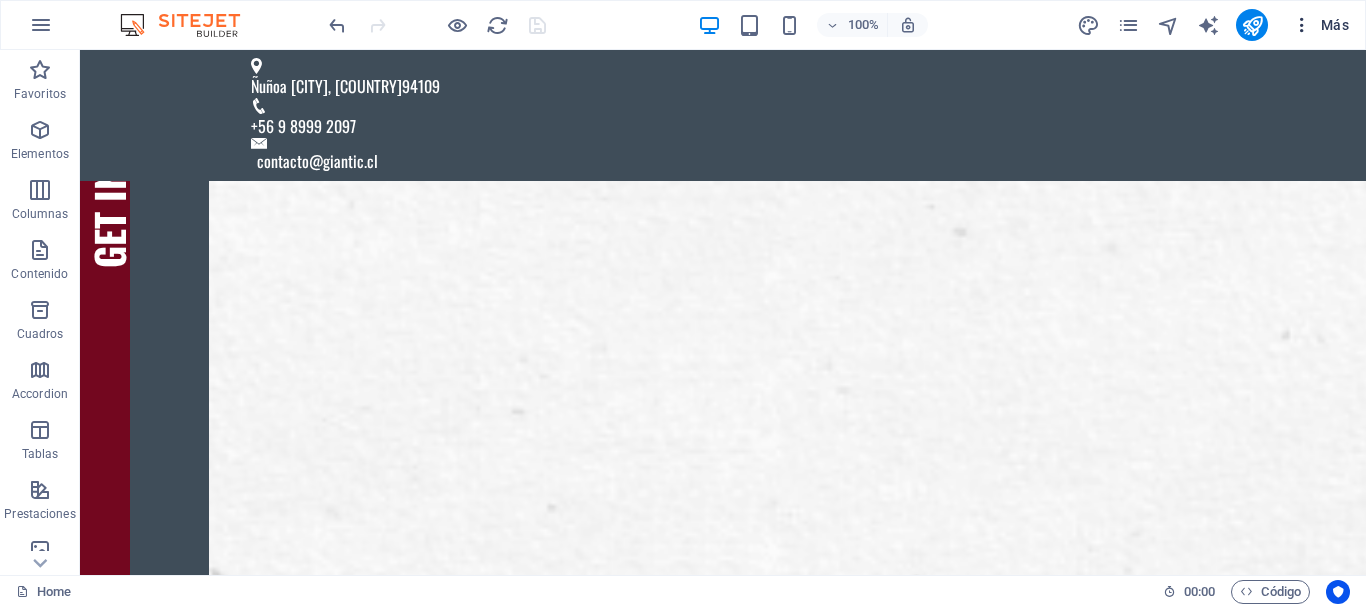click at bounding box center (1302, 25) 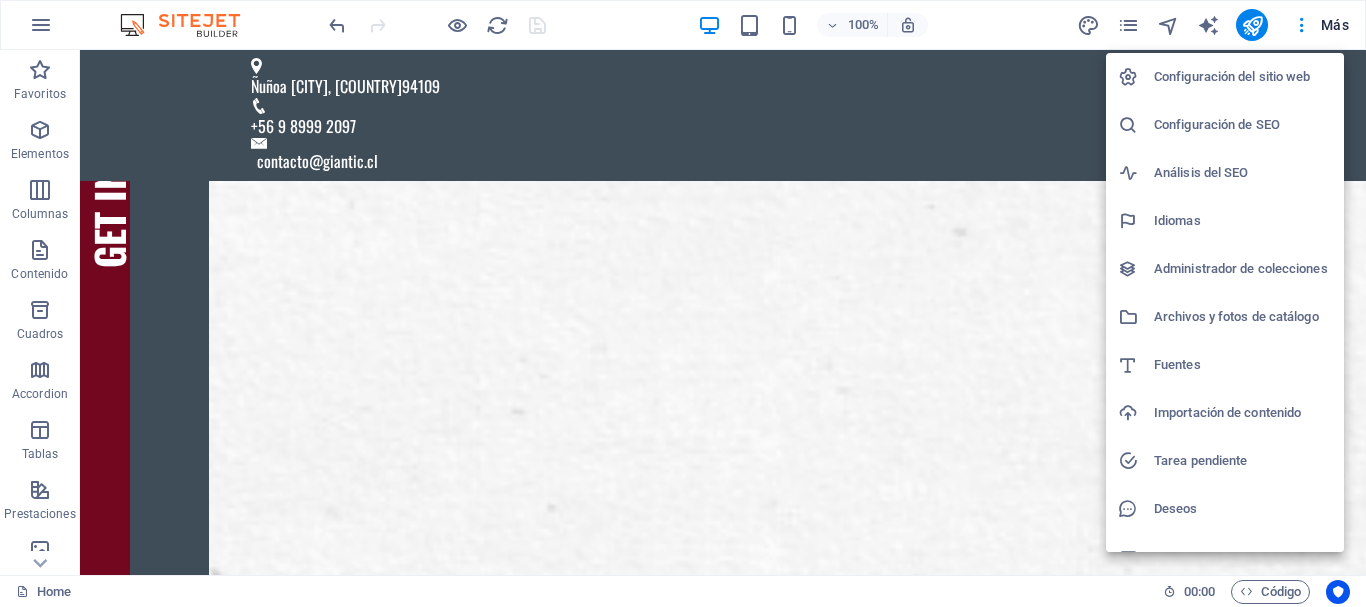 click at bounding box center (683, 303) 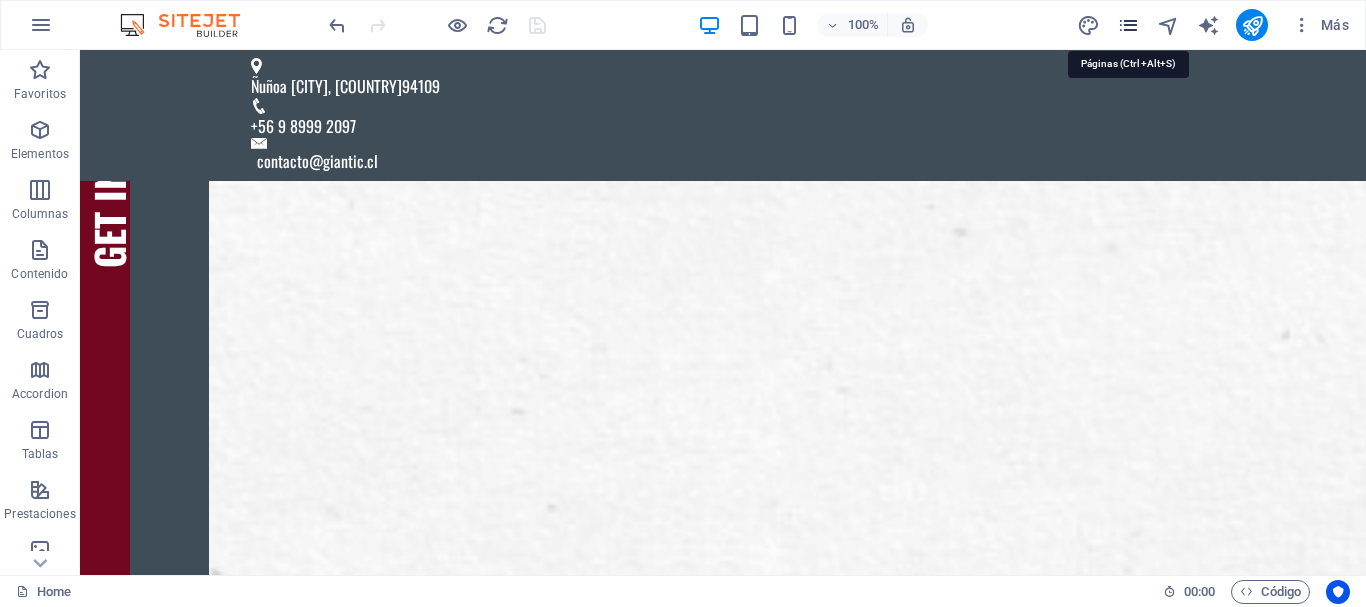 click at bounding box center (1128, 25) 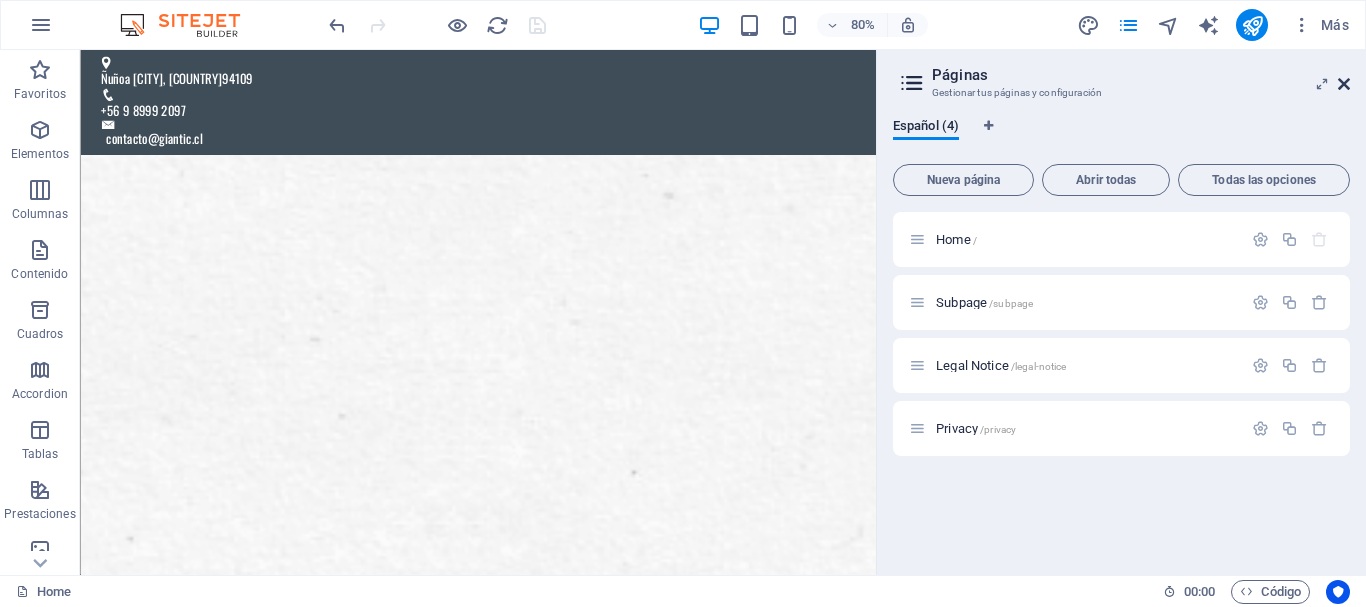 click at bounding box center (1344, 84) 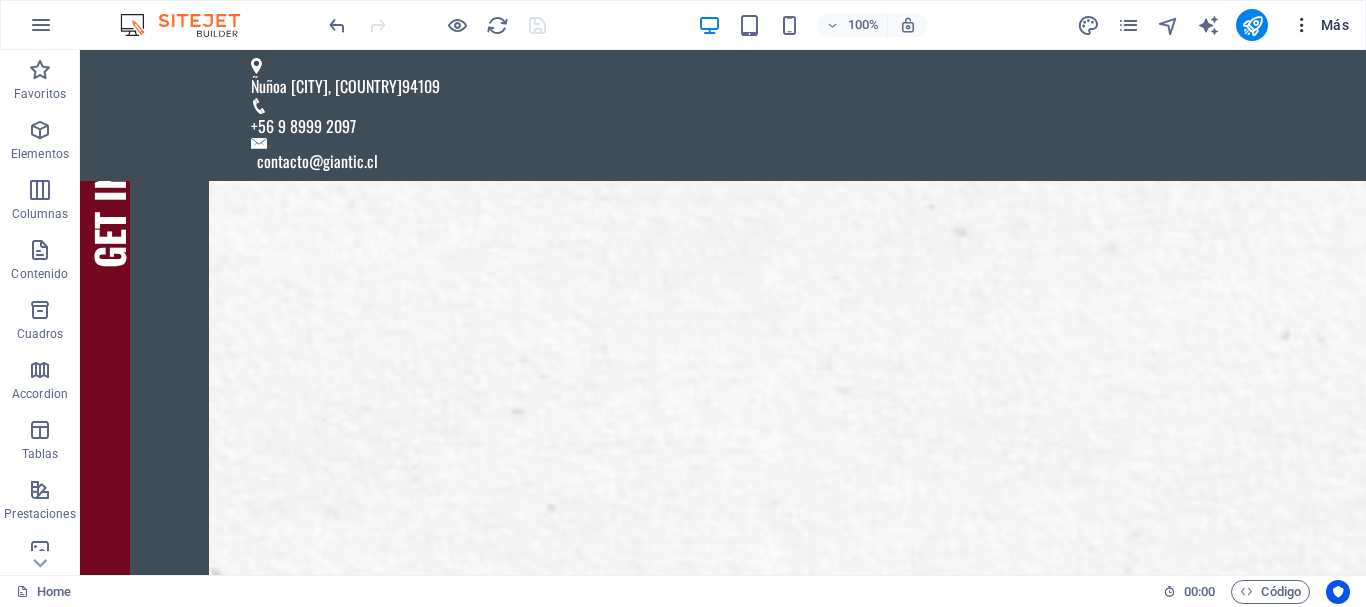 click at bounding box center [1302, 25] 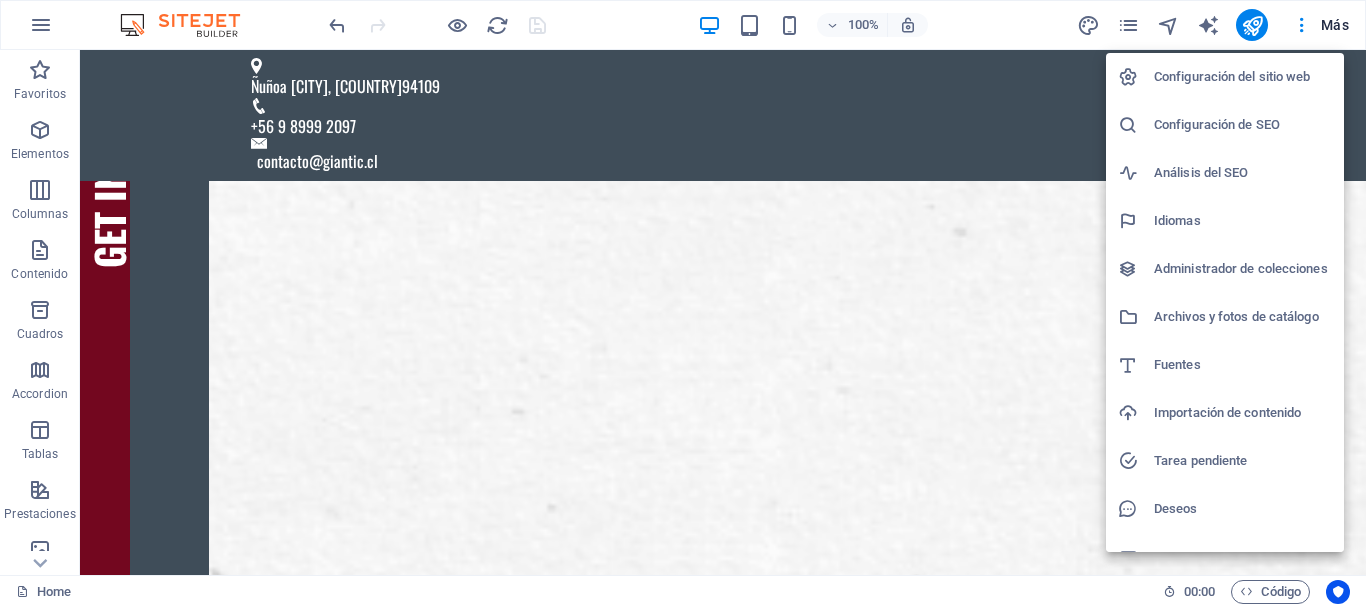 drag, startPoint x: 1348, startPoint y: 97, endPoint x: 988, endPoint y: 109, distance: 360.19995 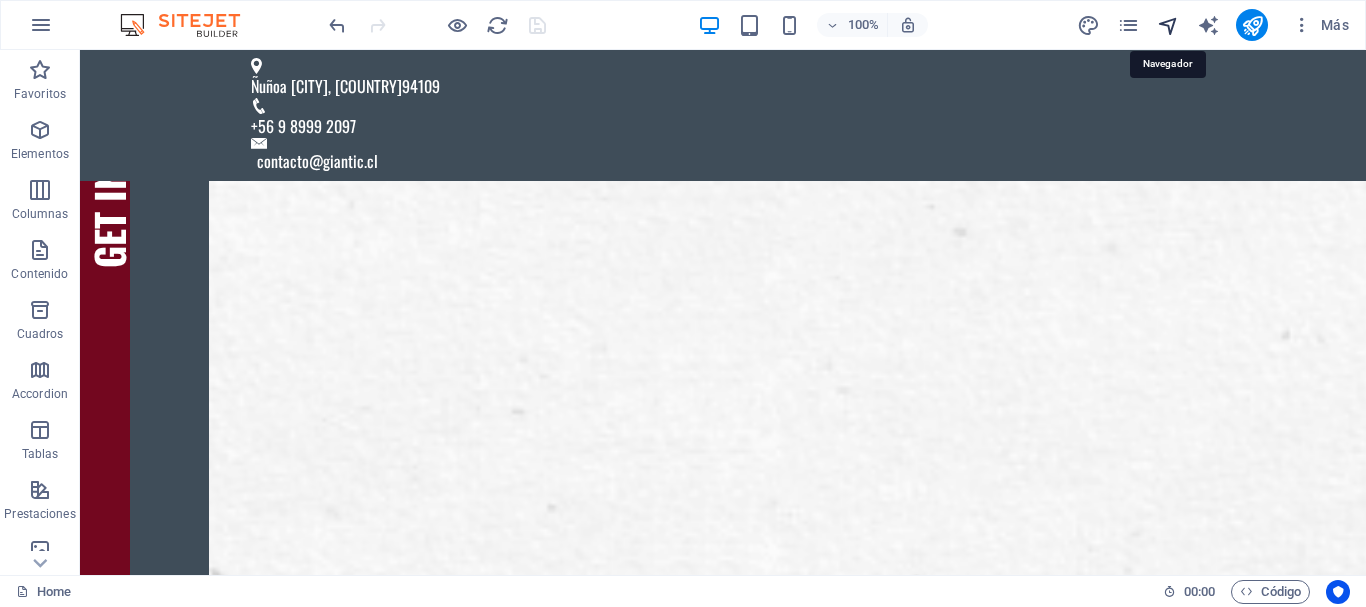 click at bounding box center (1168, 25) 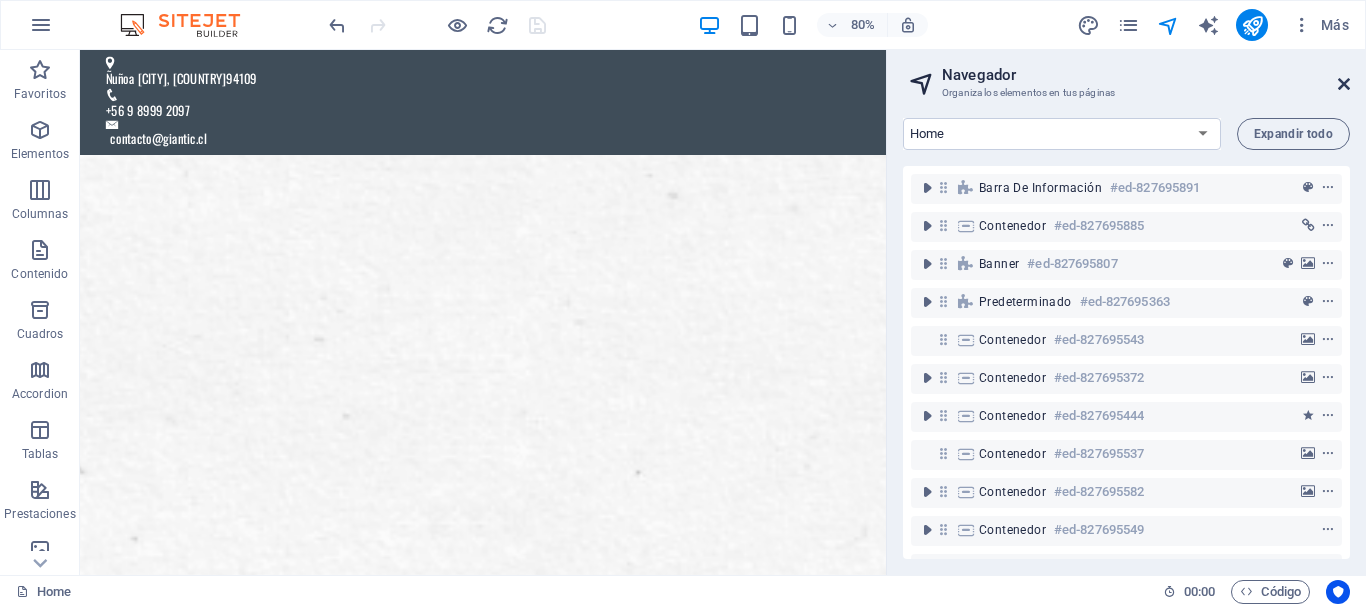 click at bounding box center (1344, 84) 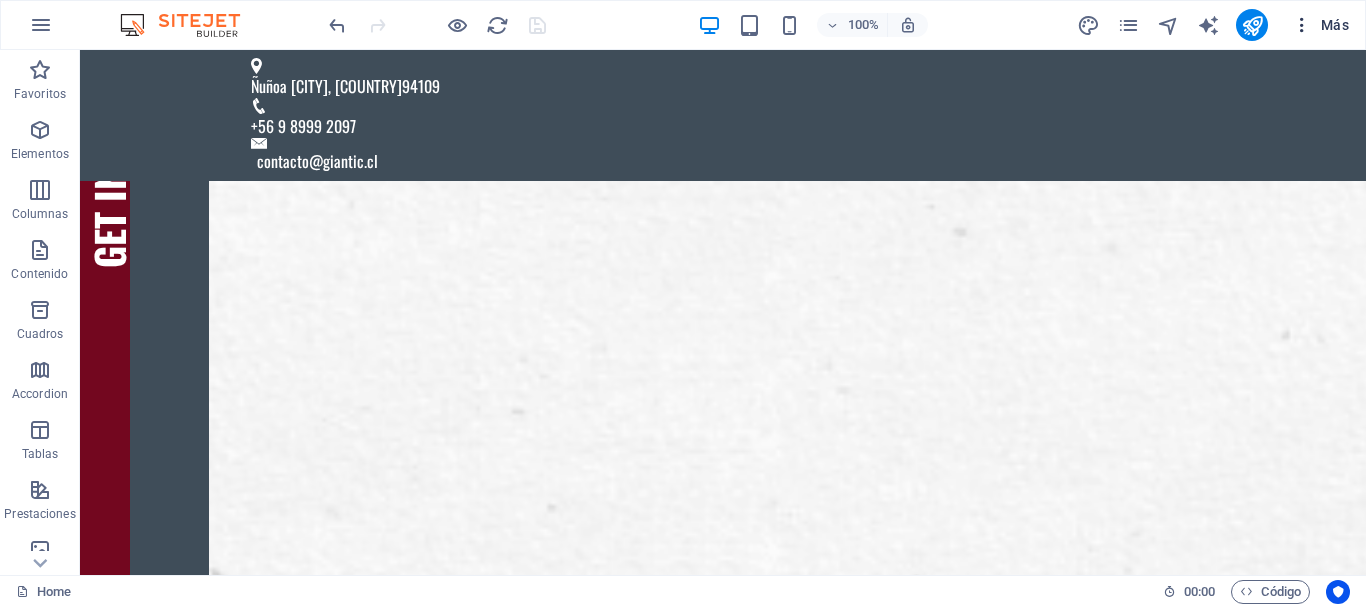 click at bounding box center [1302, 25] 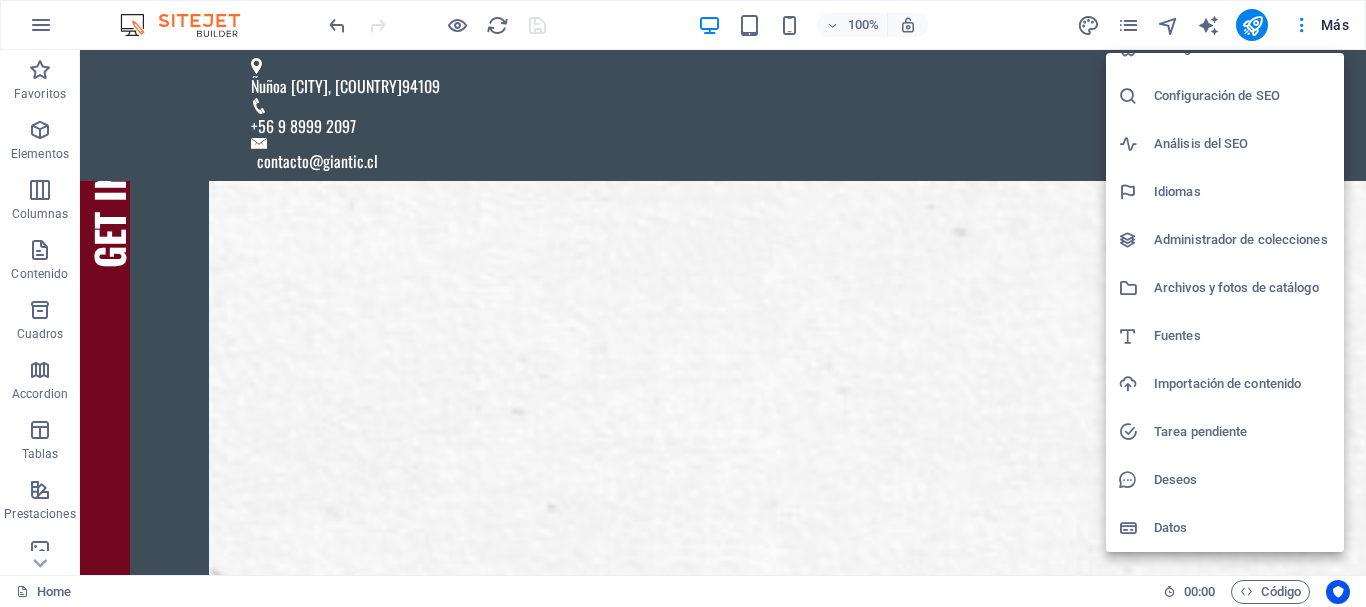 scroll, scrollTop: 0, scrollLeft: 0, axis: both 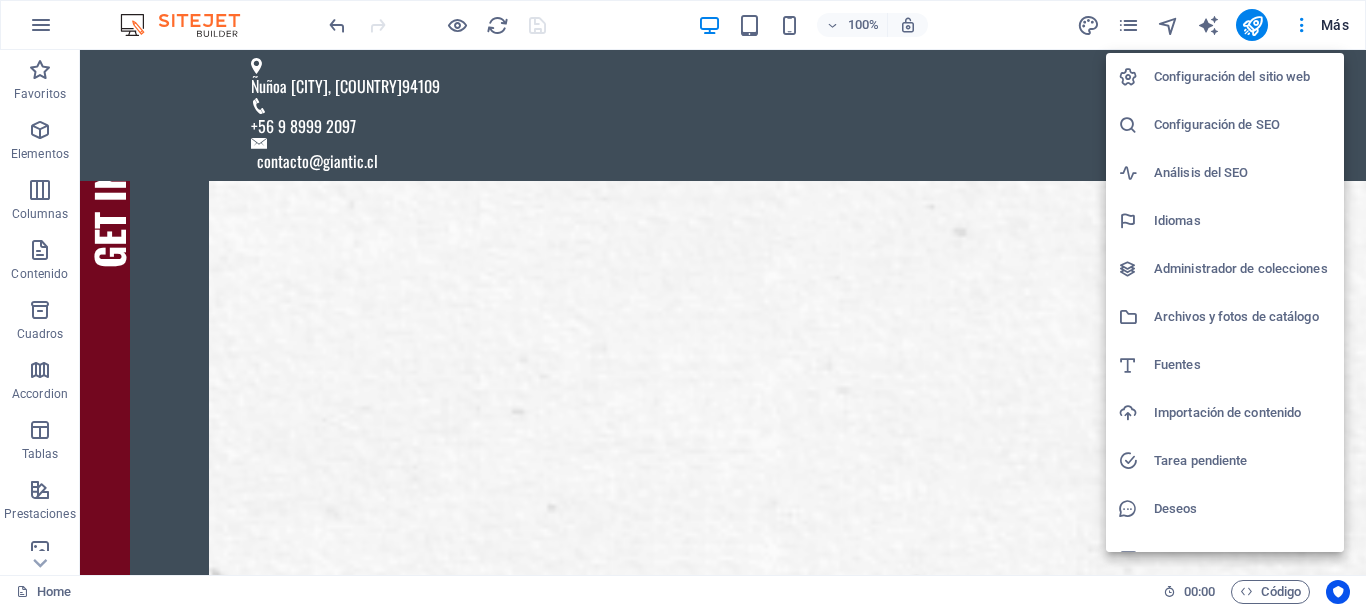 click at bounding box center (683, 303) 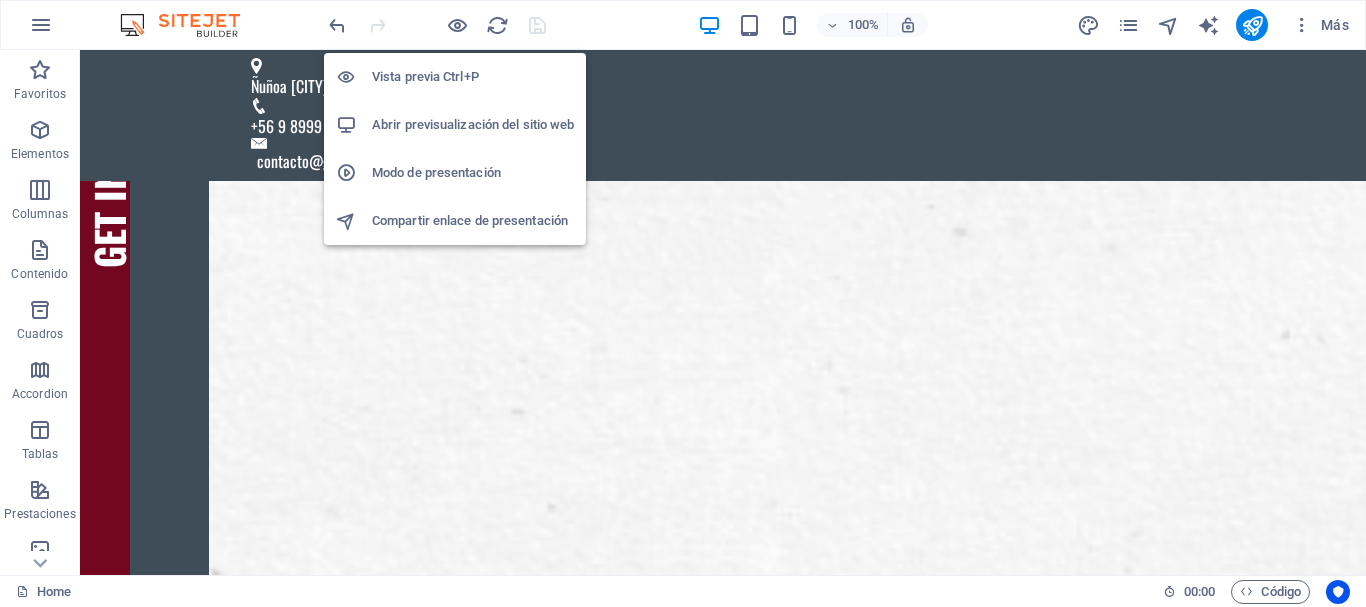 click on "Compartir enlace de presentación" at bounding box center [473, 221] 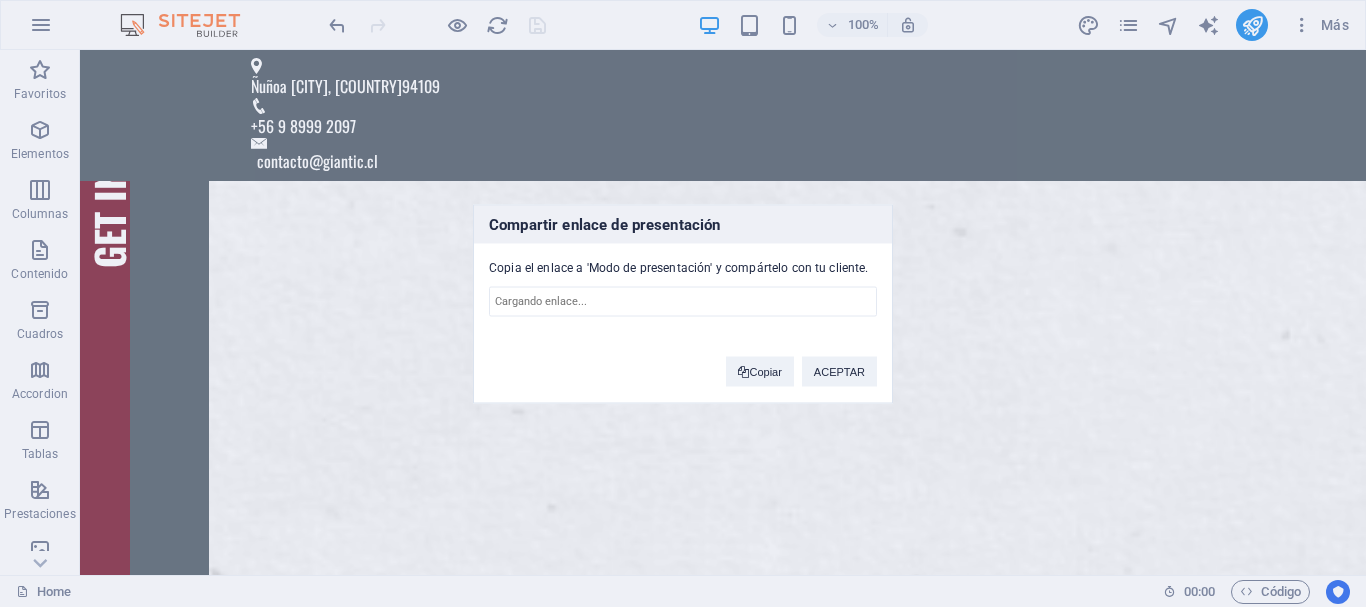 type on "https://cms.sitehub.io/presentation/2011314/c4728d37670e458ced750b142cc22c3aa3db7ddaa1fe0d9eb53a90920c64ad60" 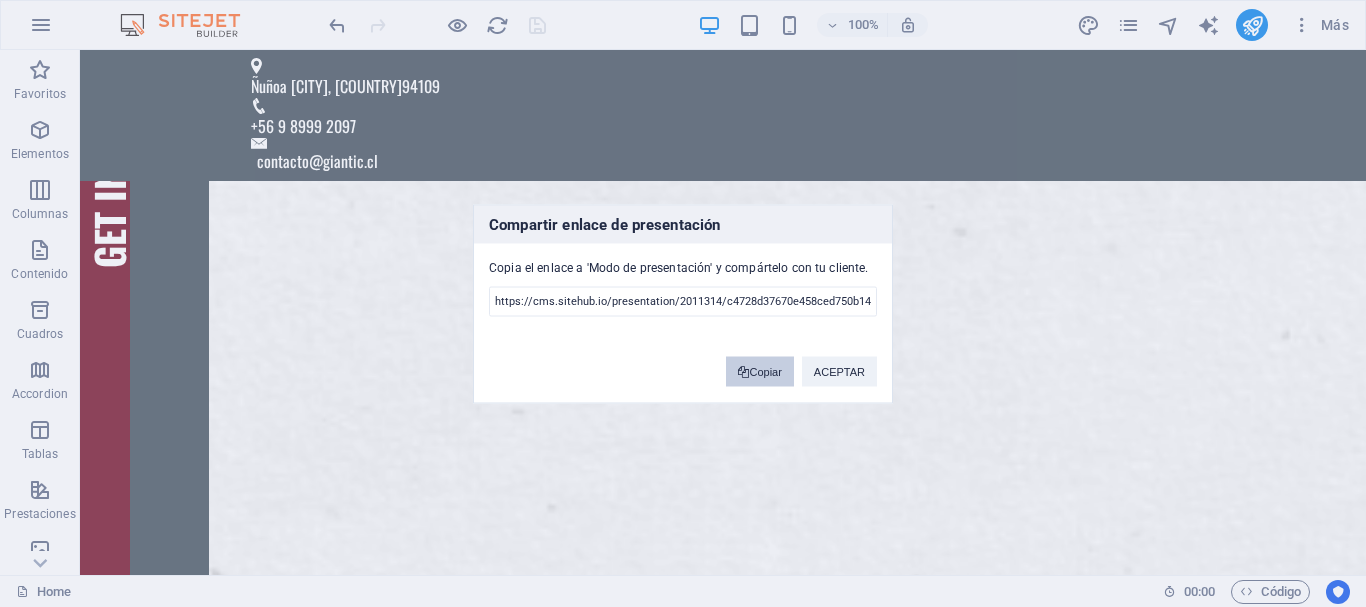 click on "Copiar" at bounding box center [759, 371] 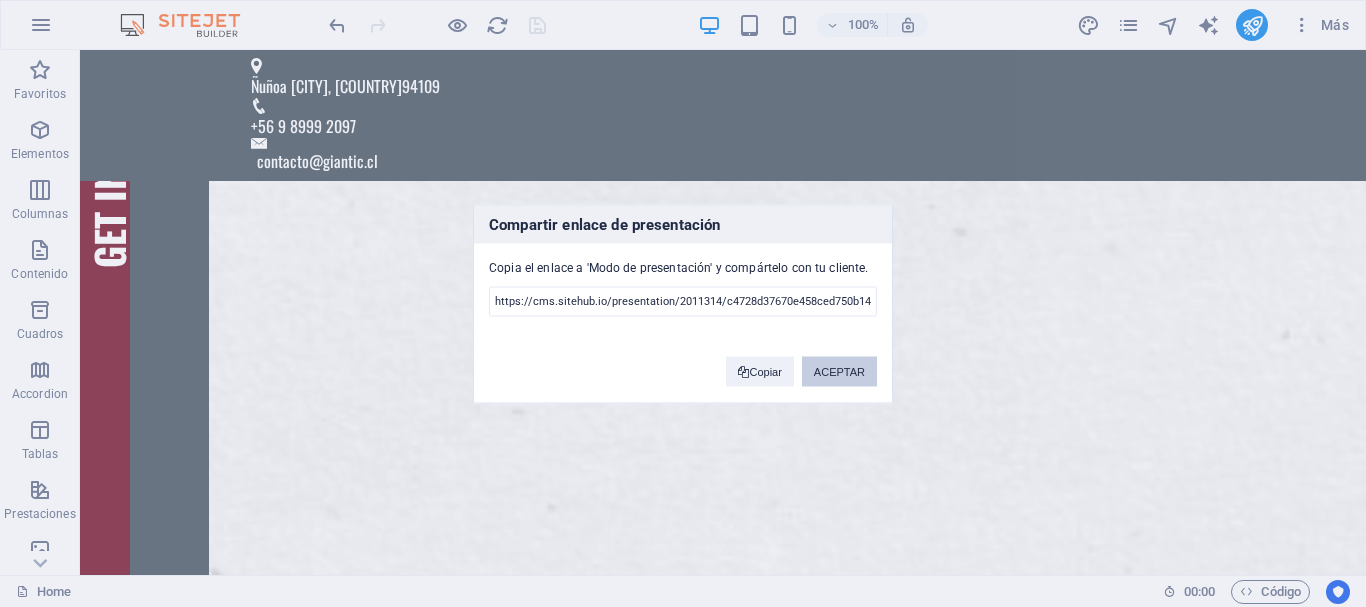 click on "ACEPTAR" at bounding box center [839, 371] 